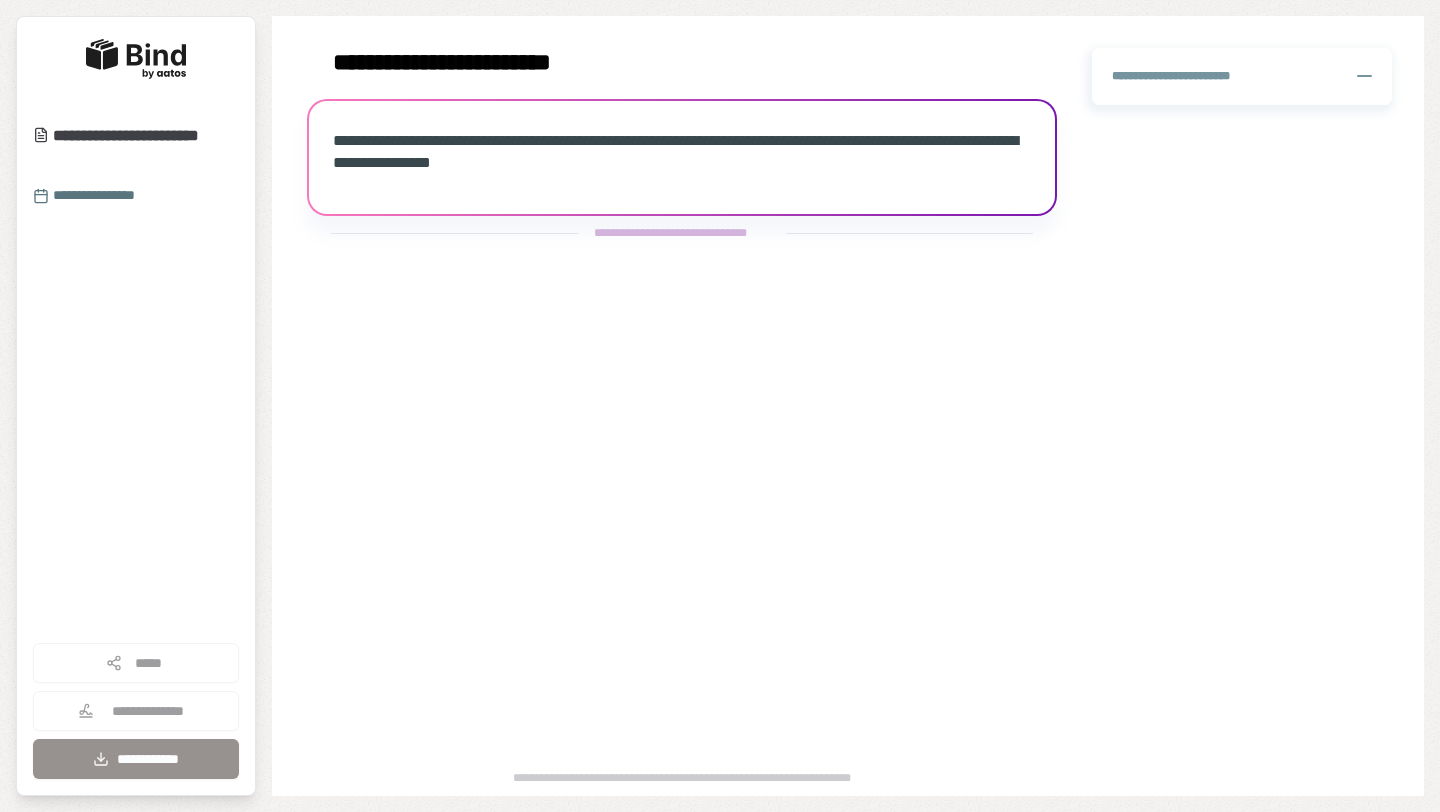 scroll, scrollTop: 0, scrollLeft: 0, axis: both 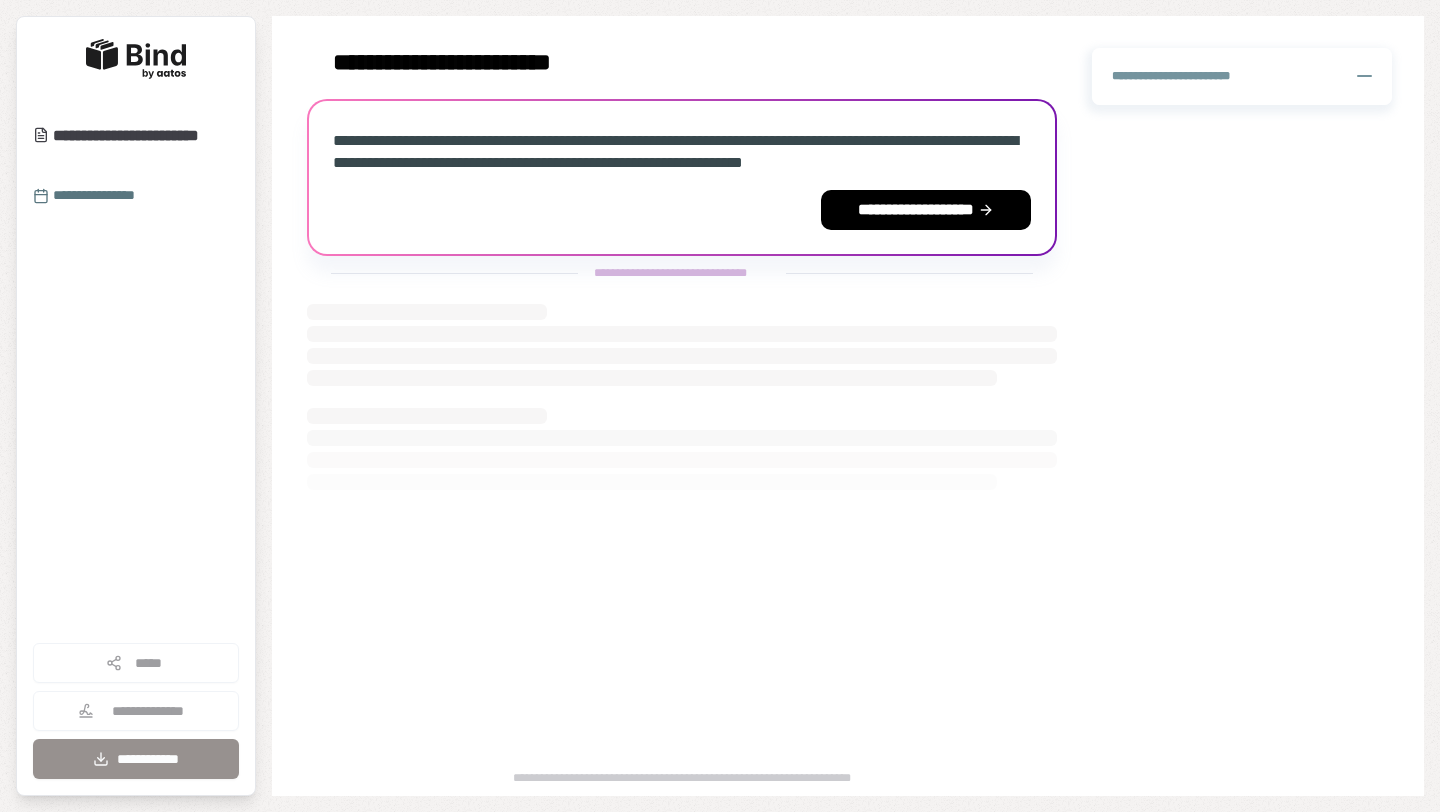 click on "**********" at bounding box center (675, 151) 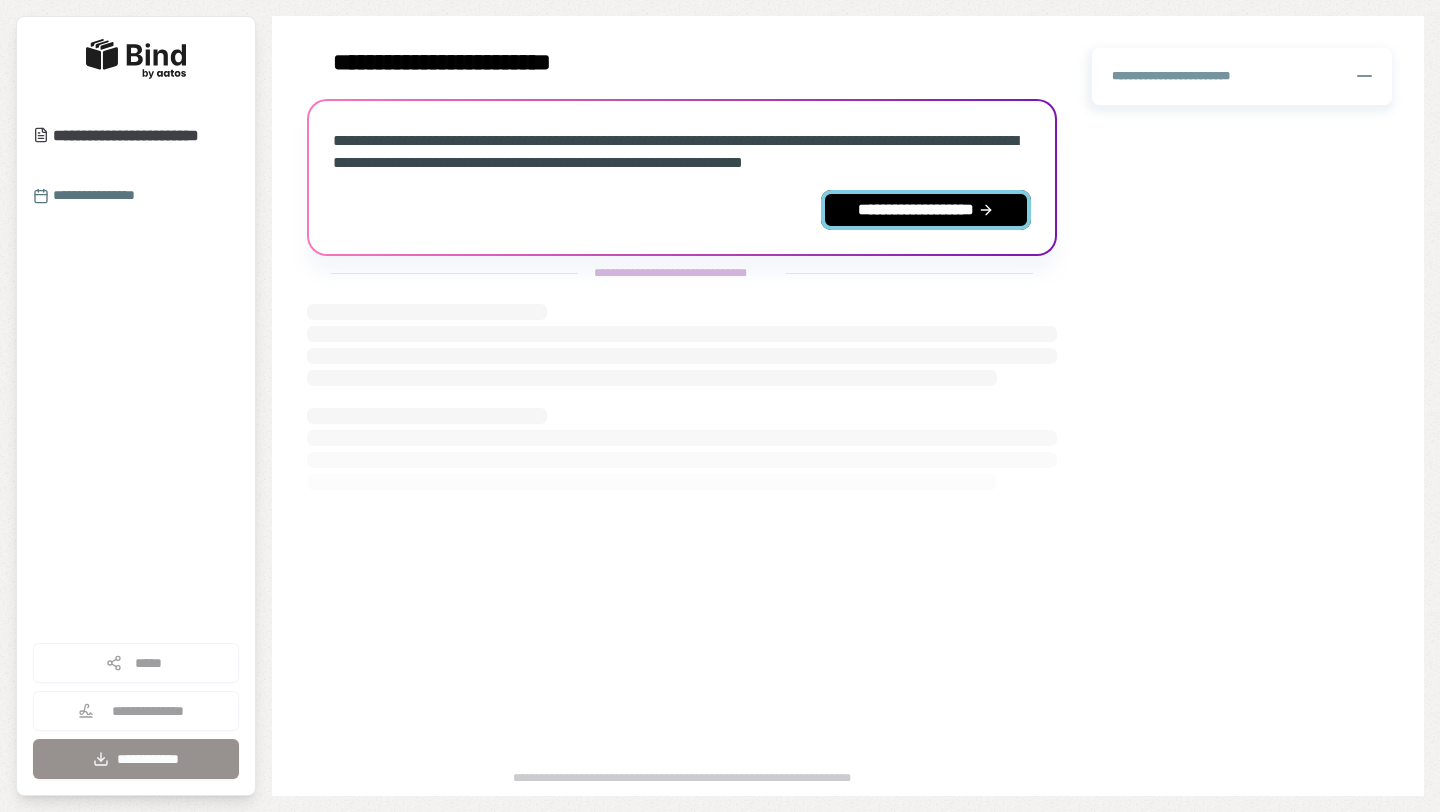 click on "**********" at bounding box center (926, 210) 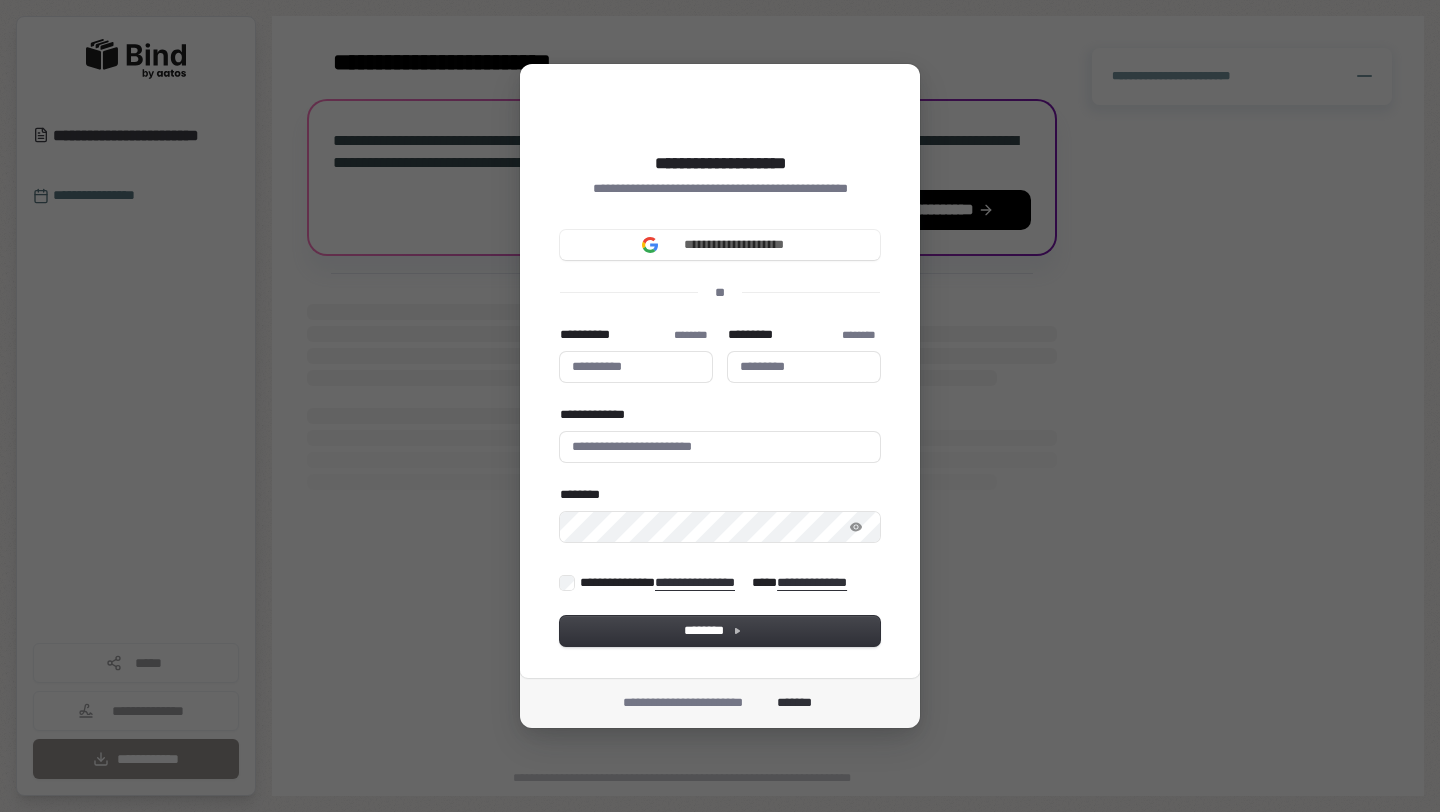 type 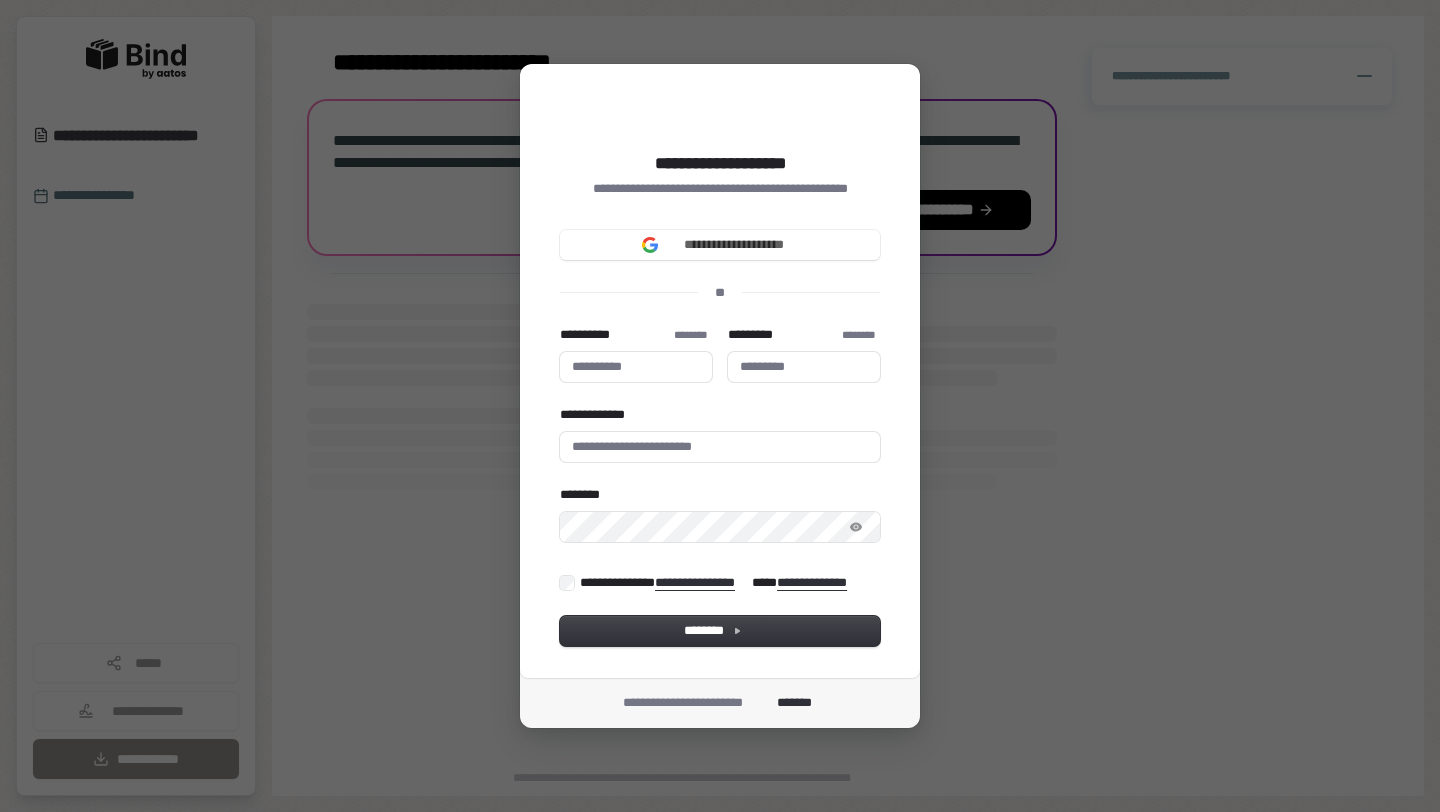 type 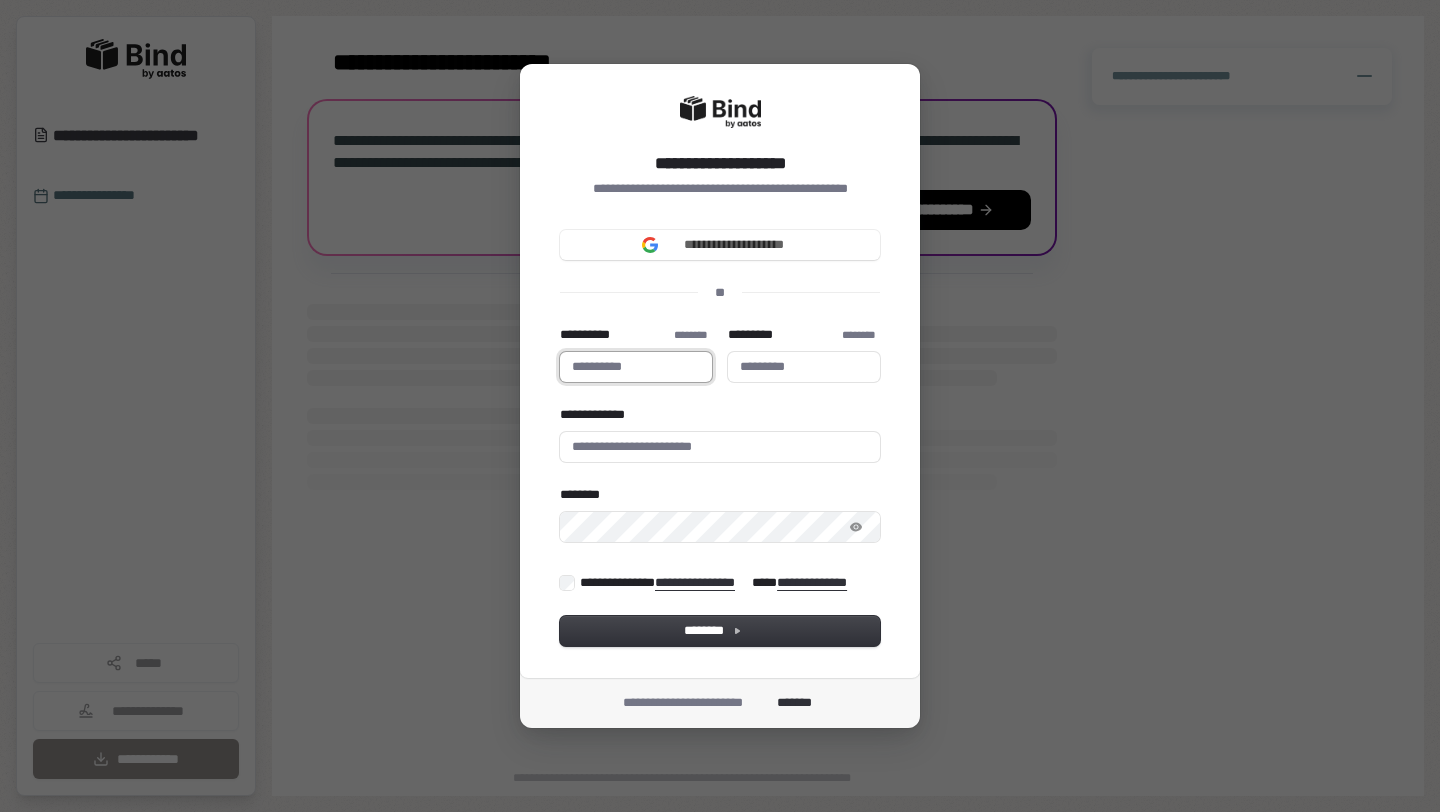 click on "**********" at bounding box center (636, 367) 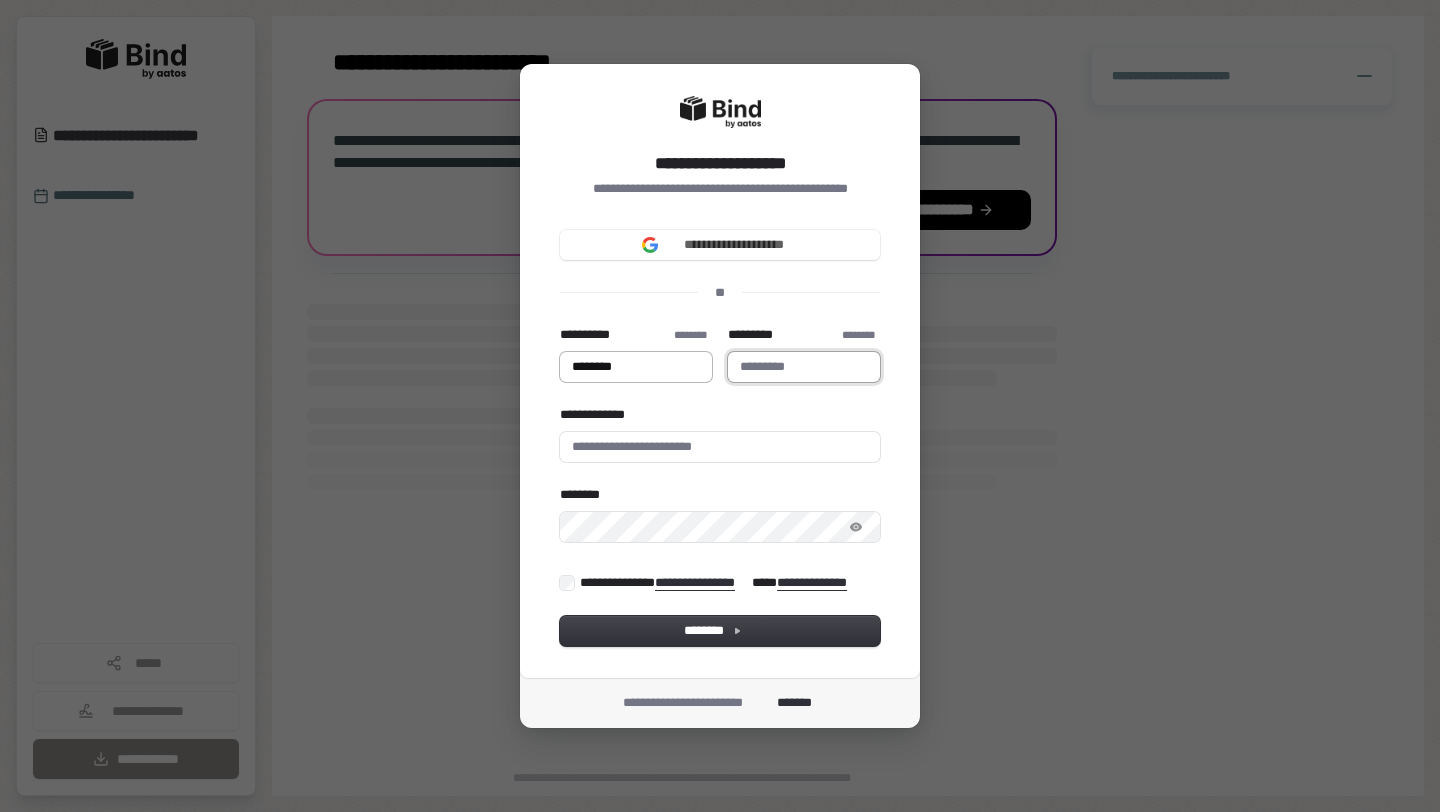 type on "*******" 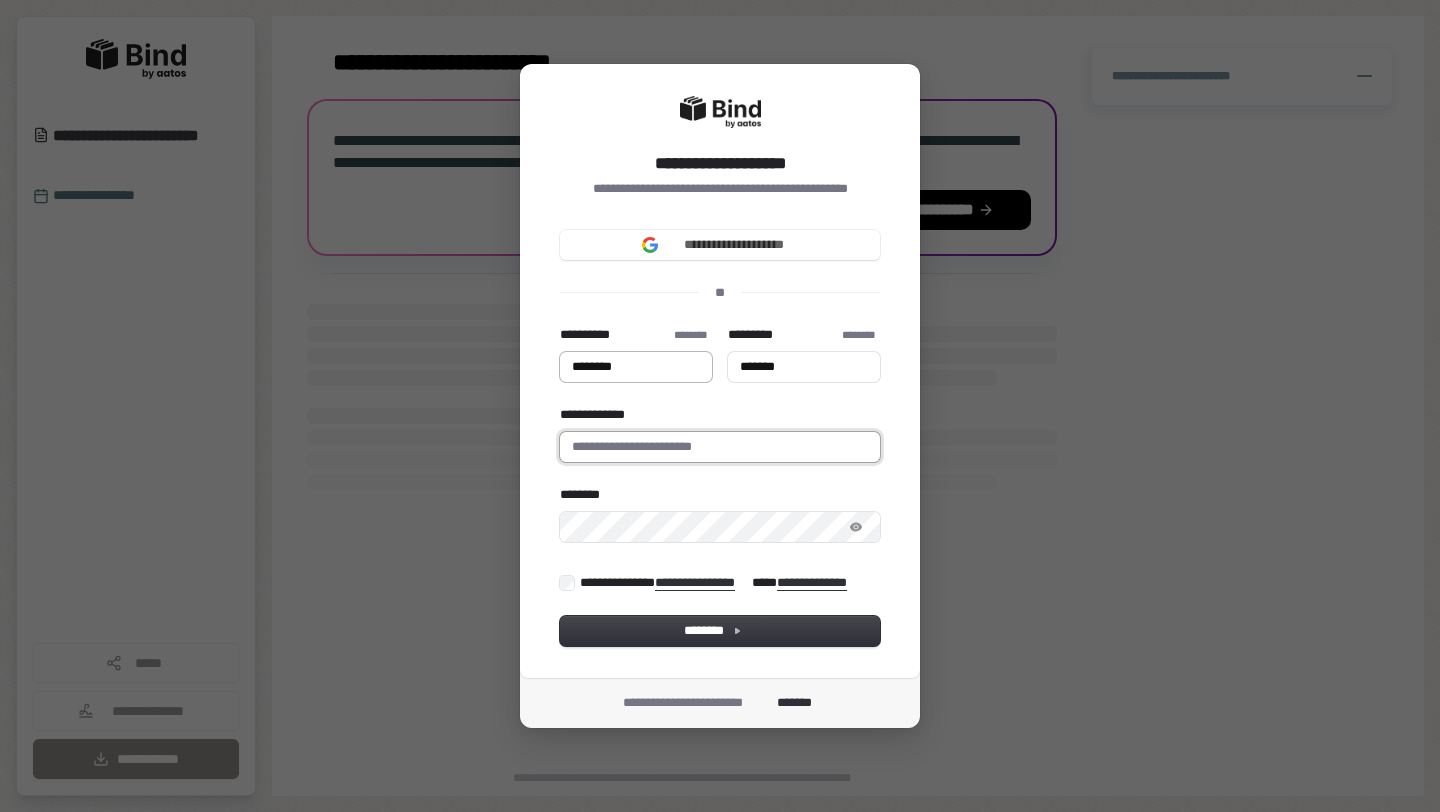 type on "**********" 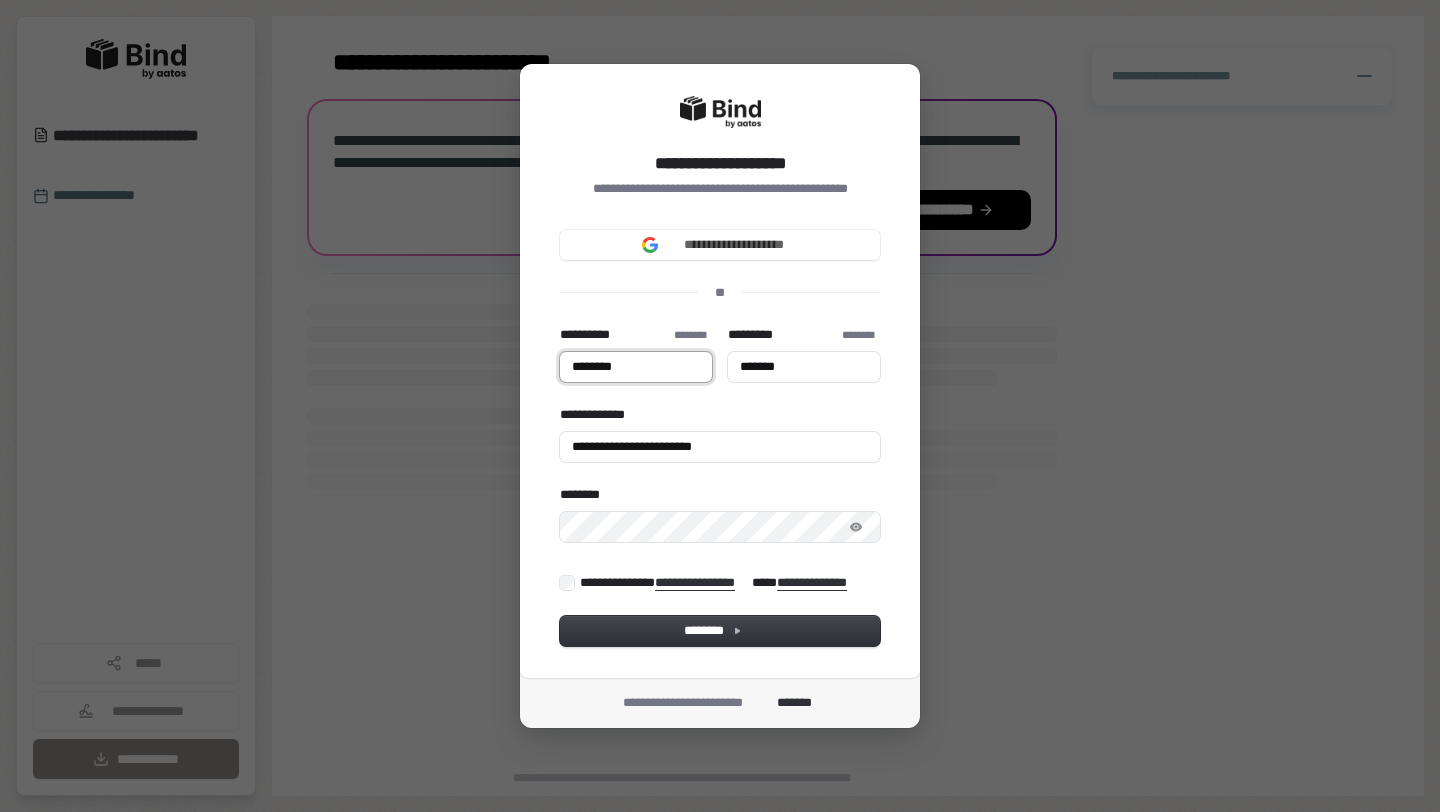 type on "********" 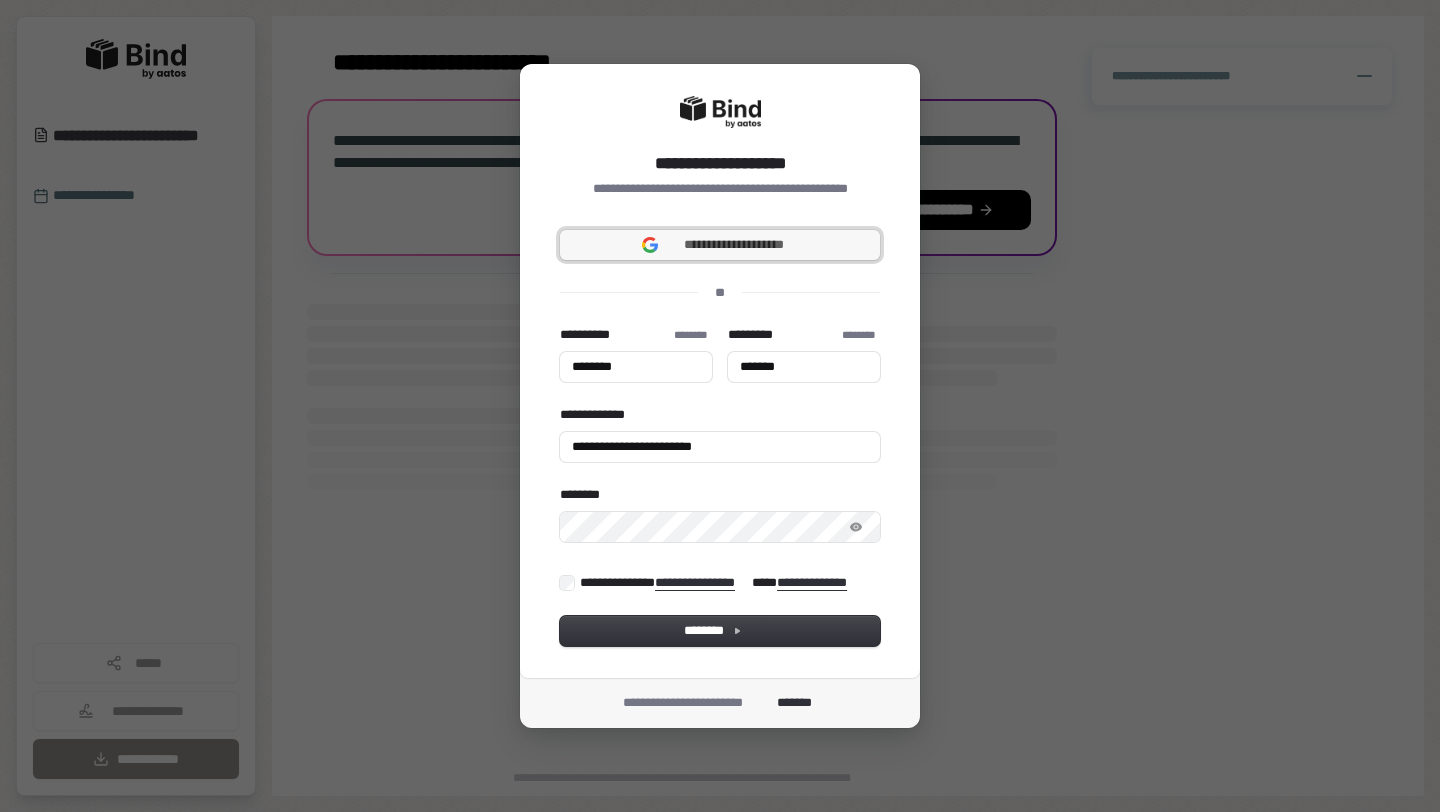 type on "********" 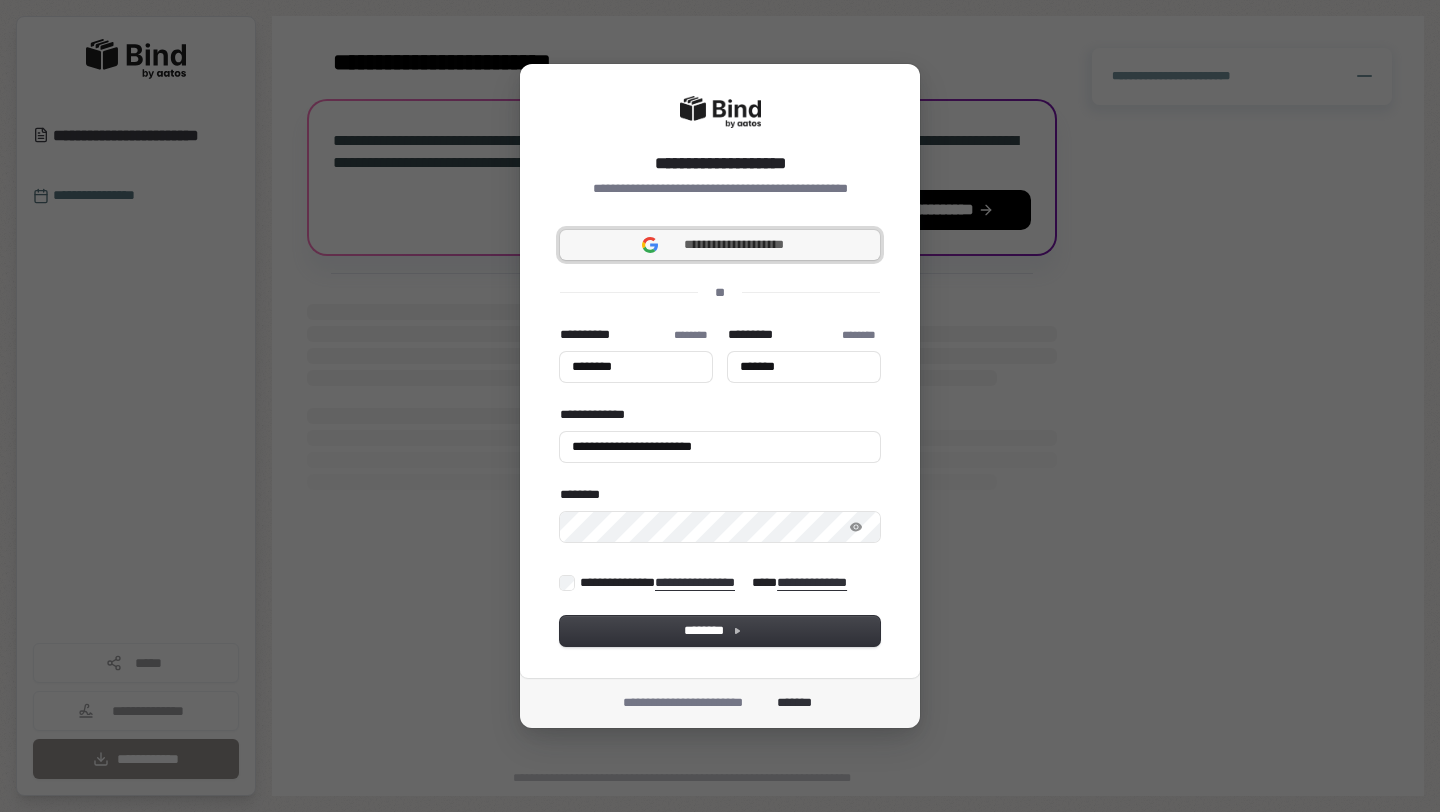 type on "*******" 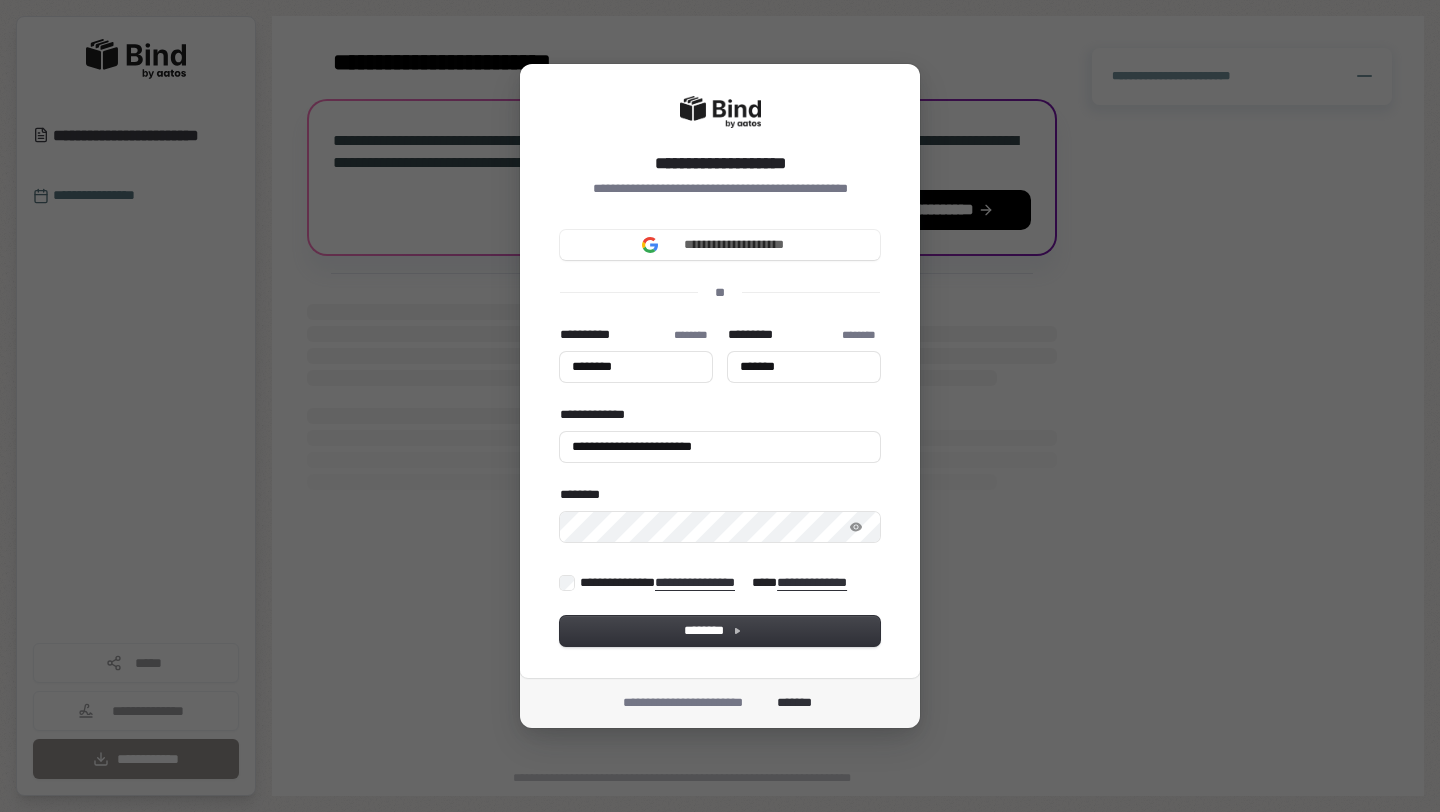 type on "********" 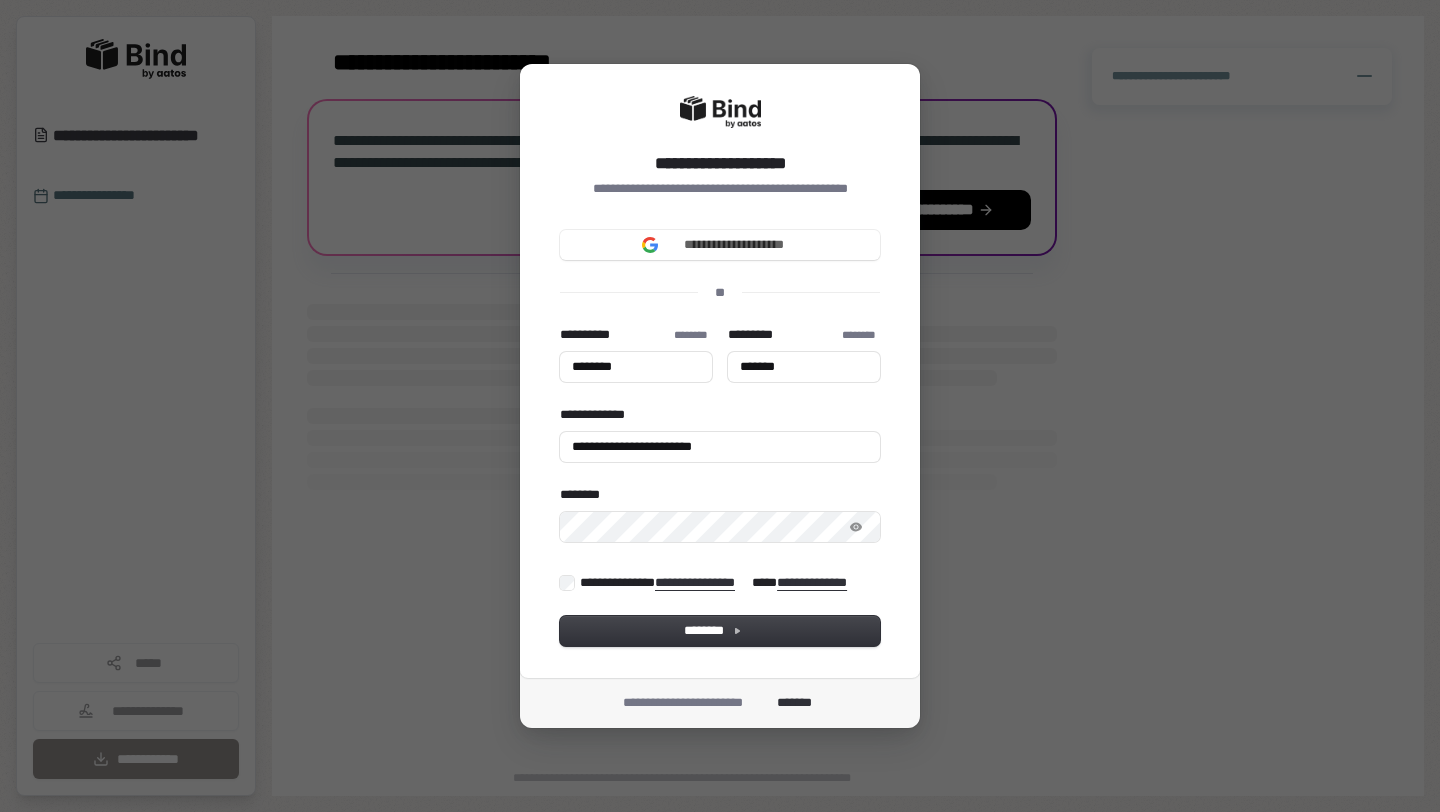 type on "*******" 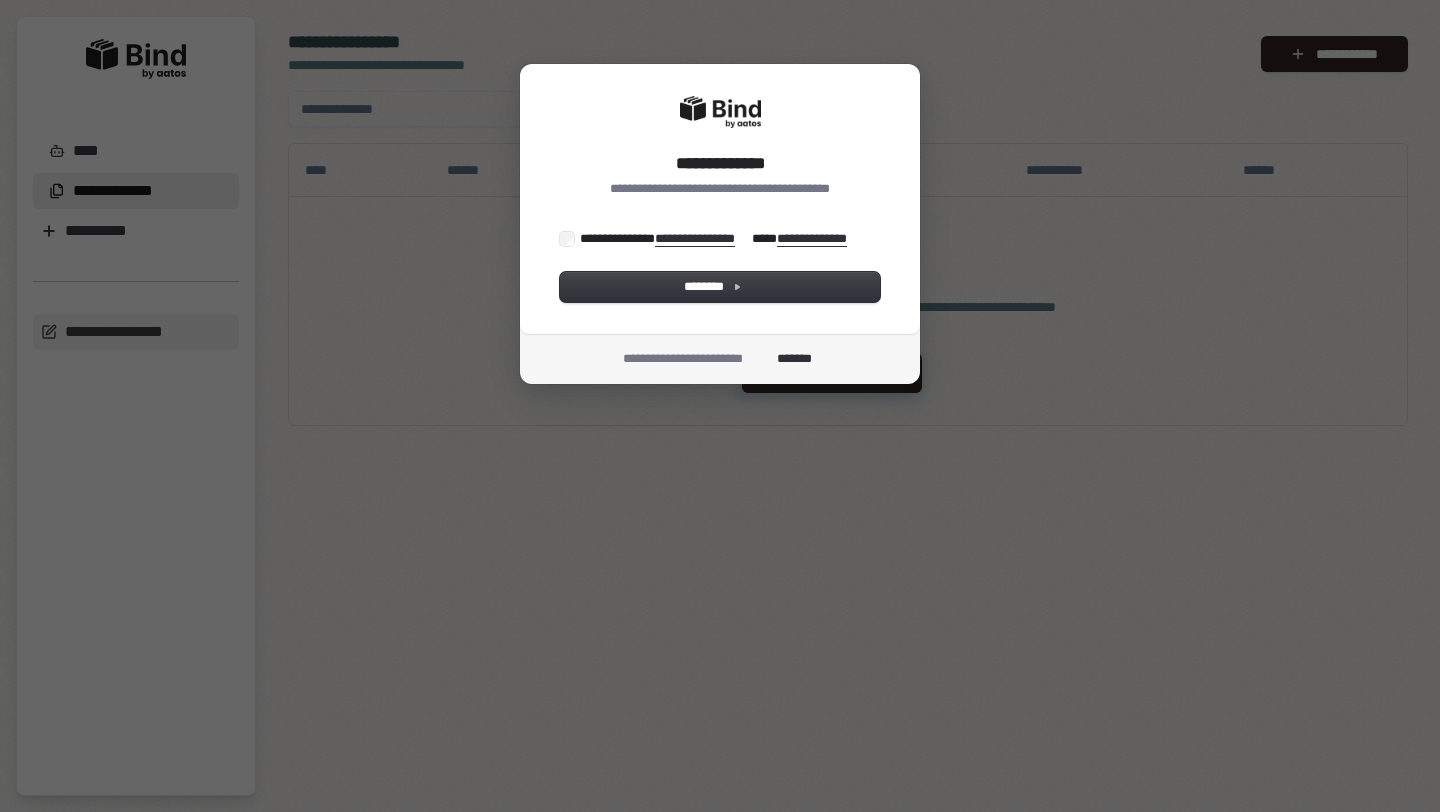 scroll, scrollTop: 0, scrollLeft: 0, axis: both 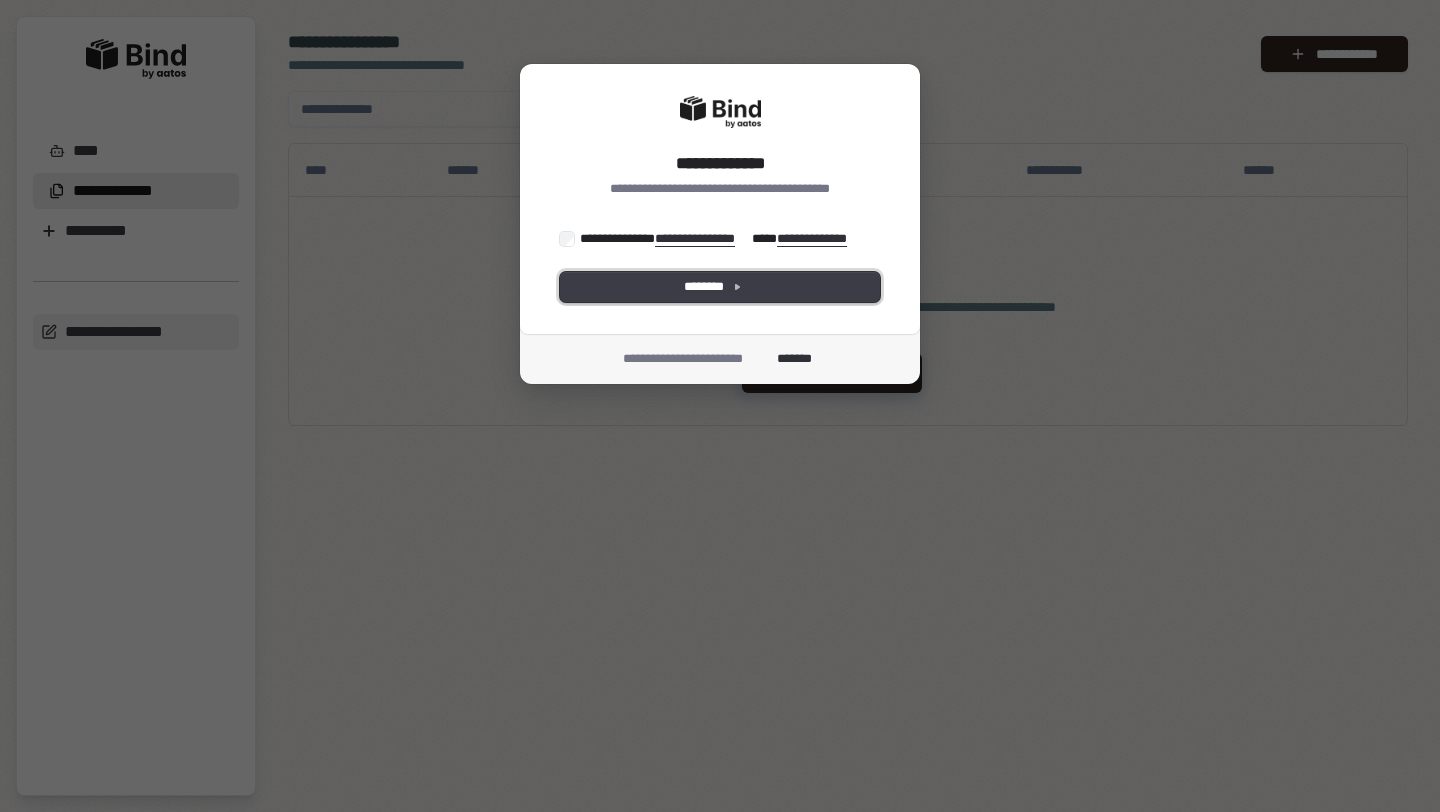 click on "********" at bounding box center [720, 287] 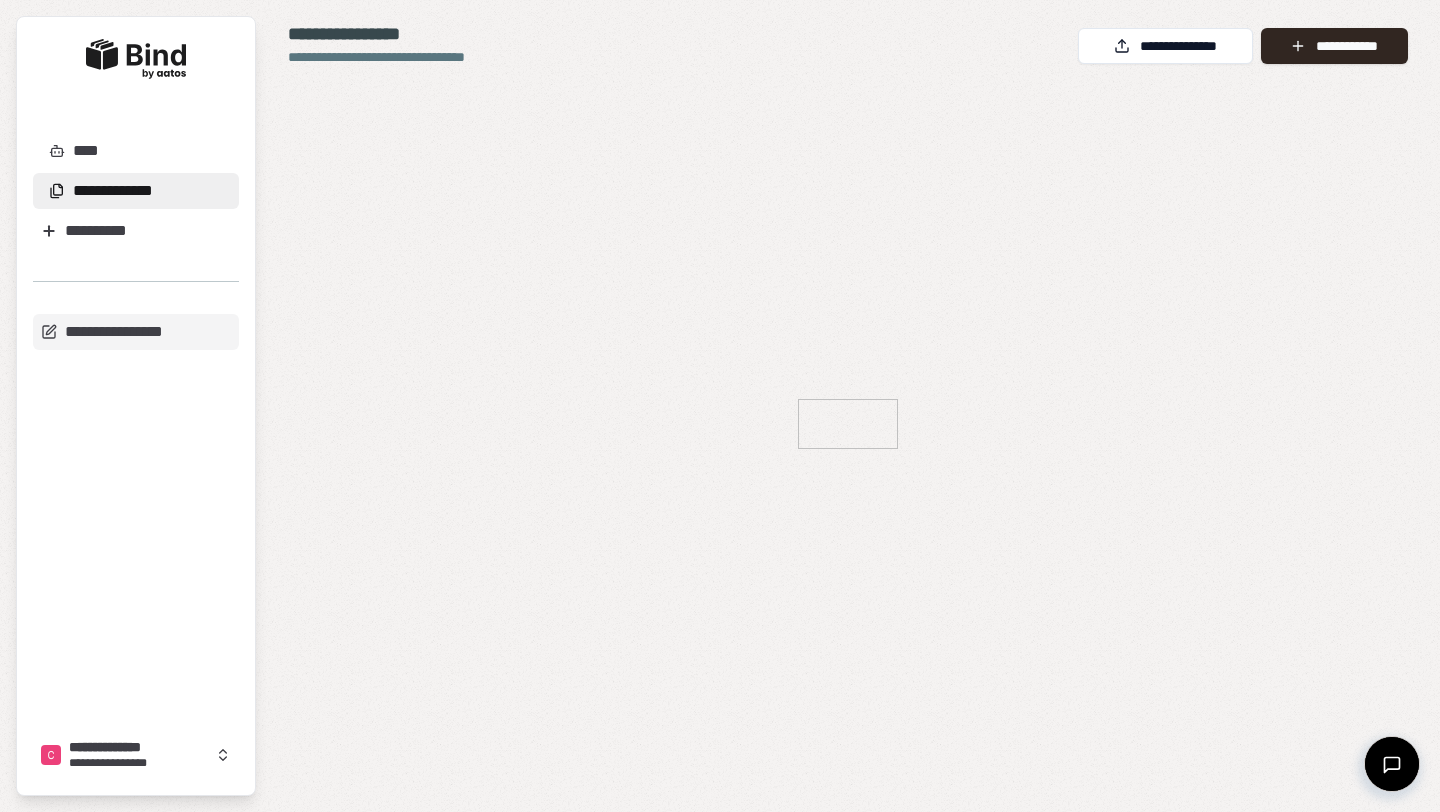scroll, scrollTop: 0, scrollLeft: 0, axis: both 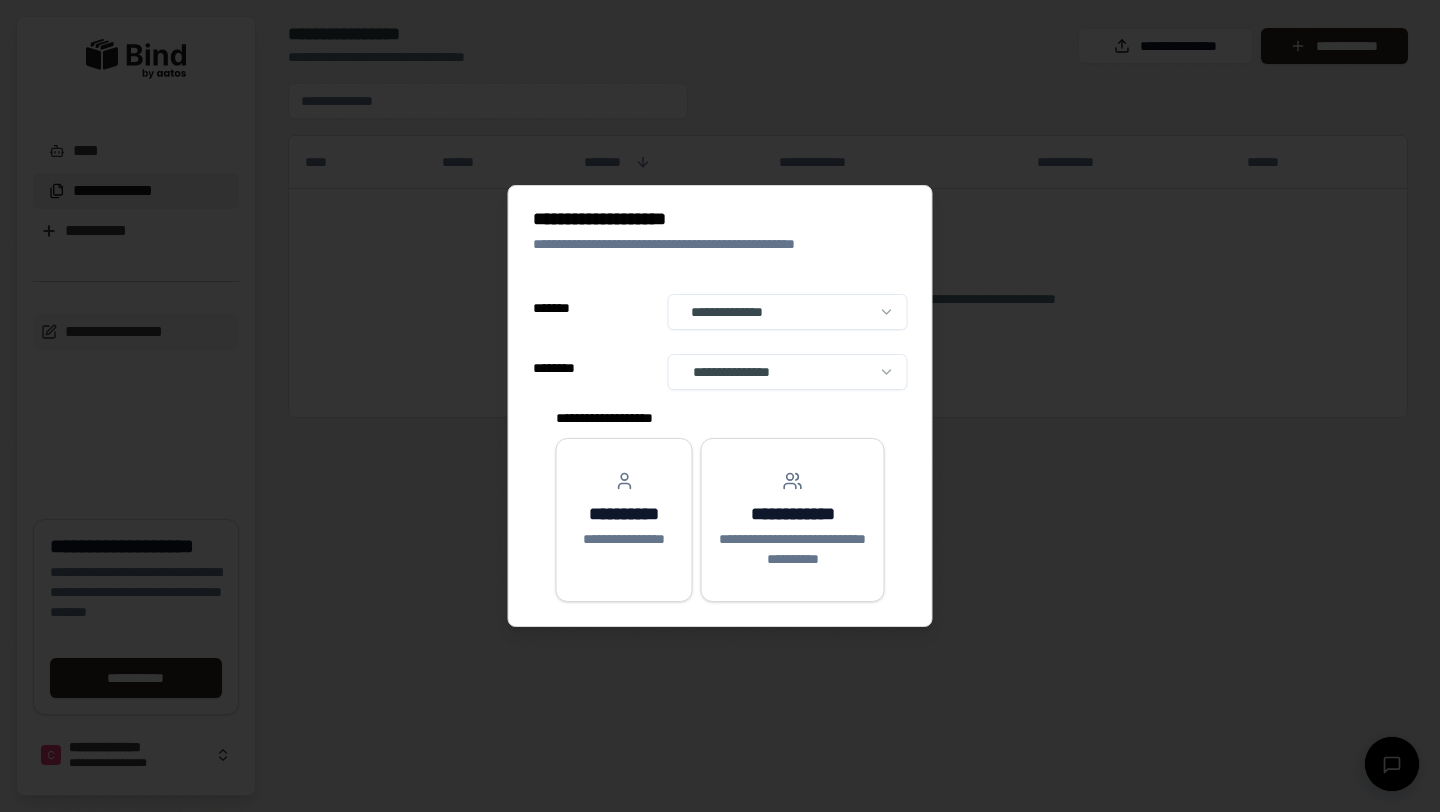 select on "**" 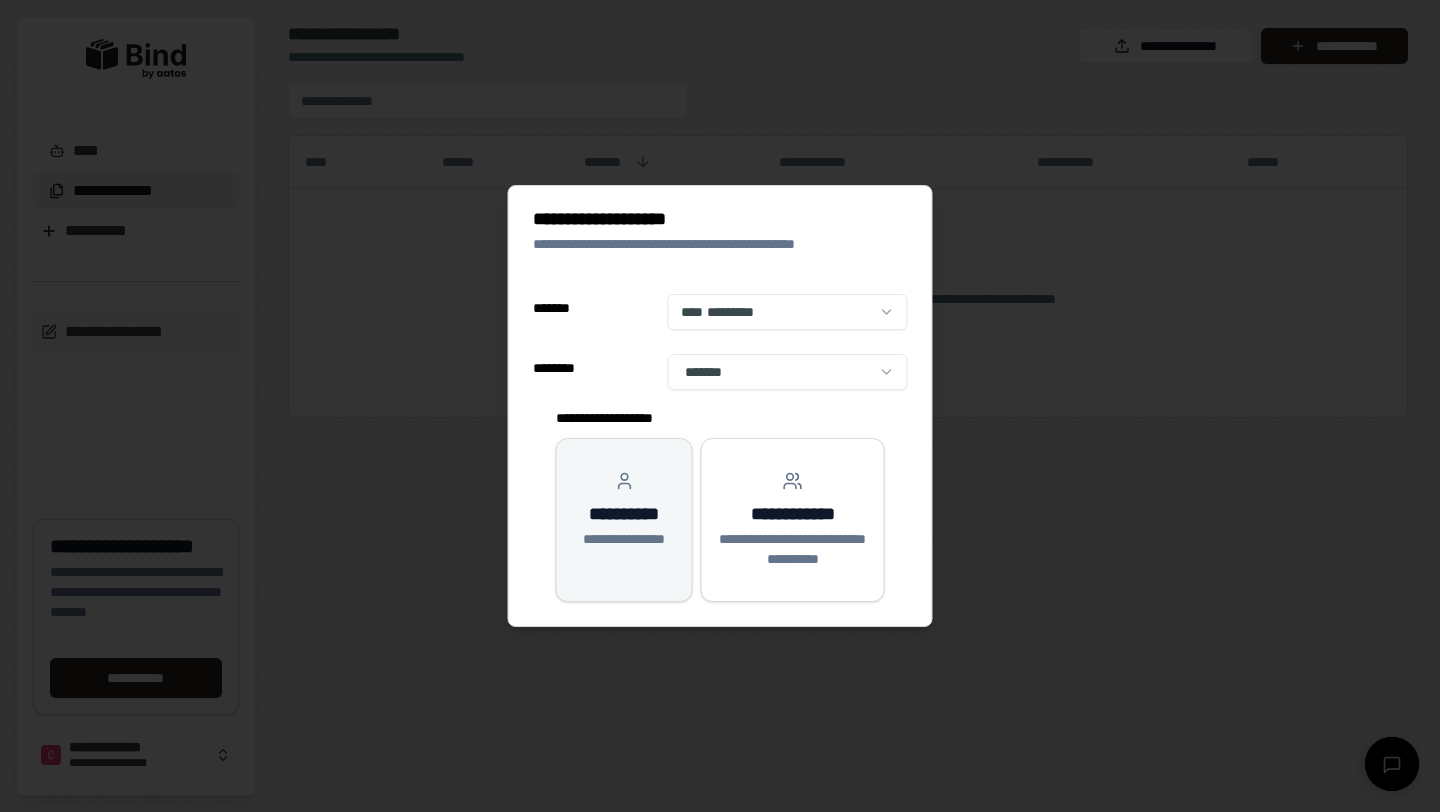click on "**********" at bounding box center (624, 539) 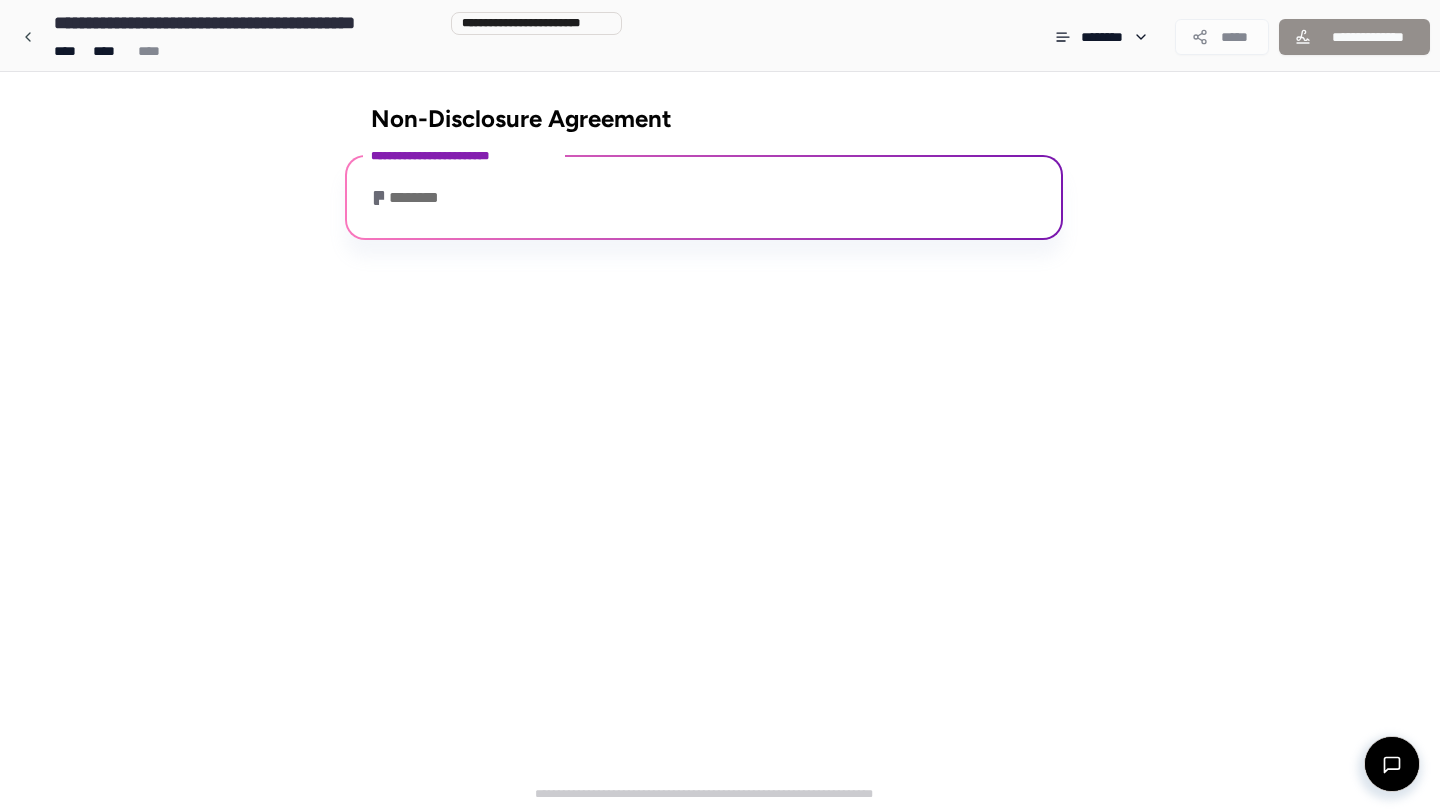 click on "**********" at bounding box center (704, 197) 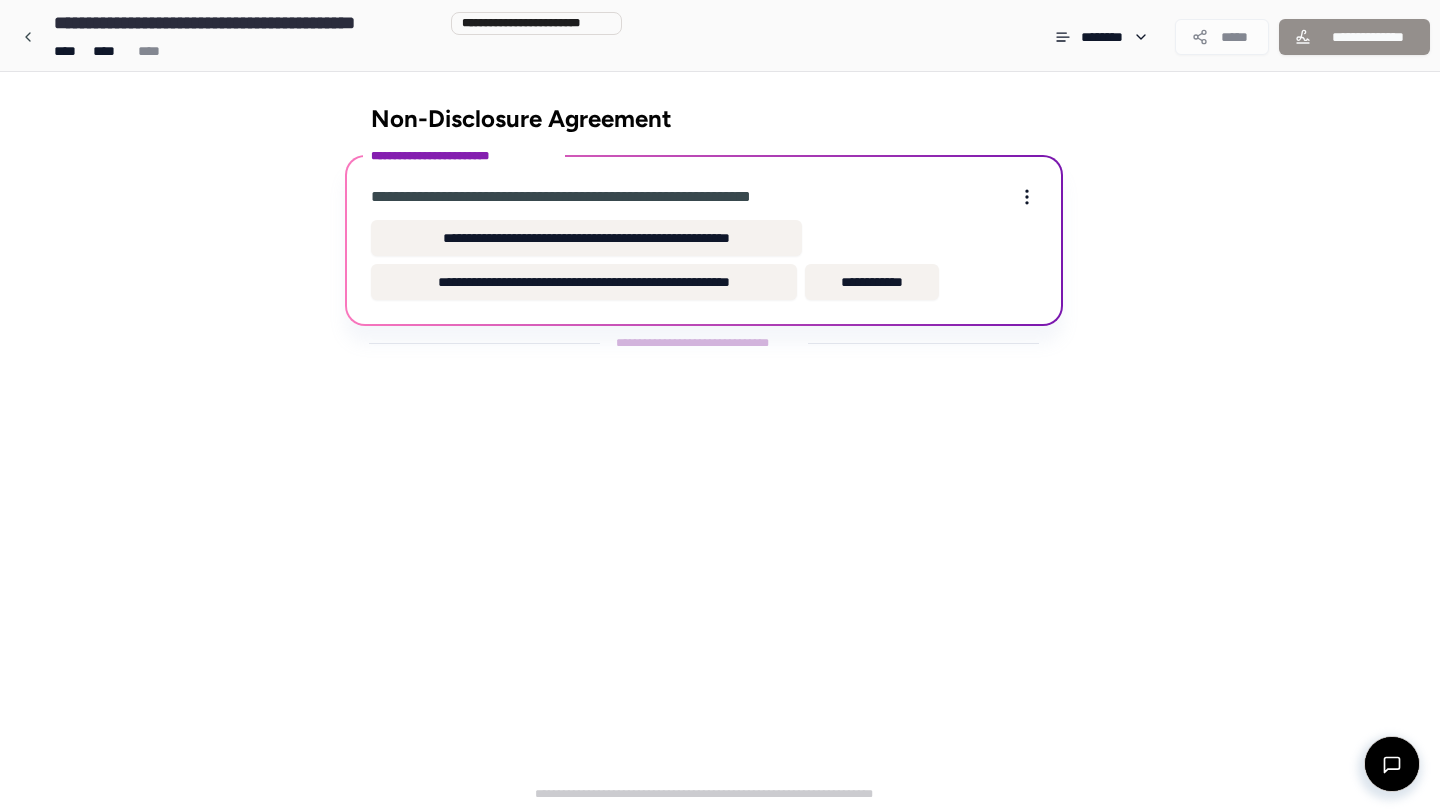 click on "**********" at bounding box center [611, 197] 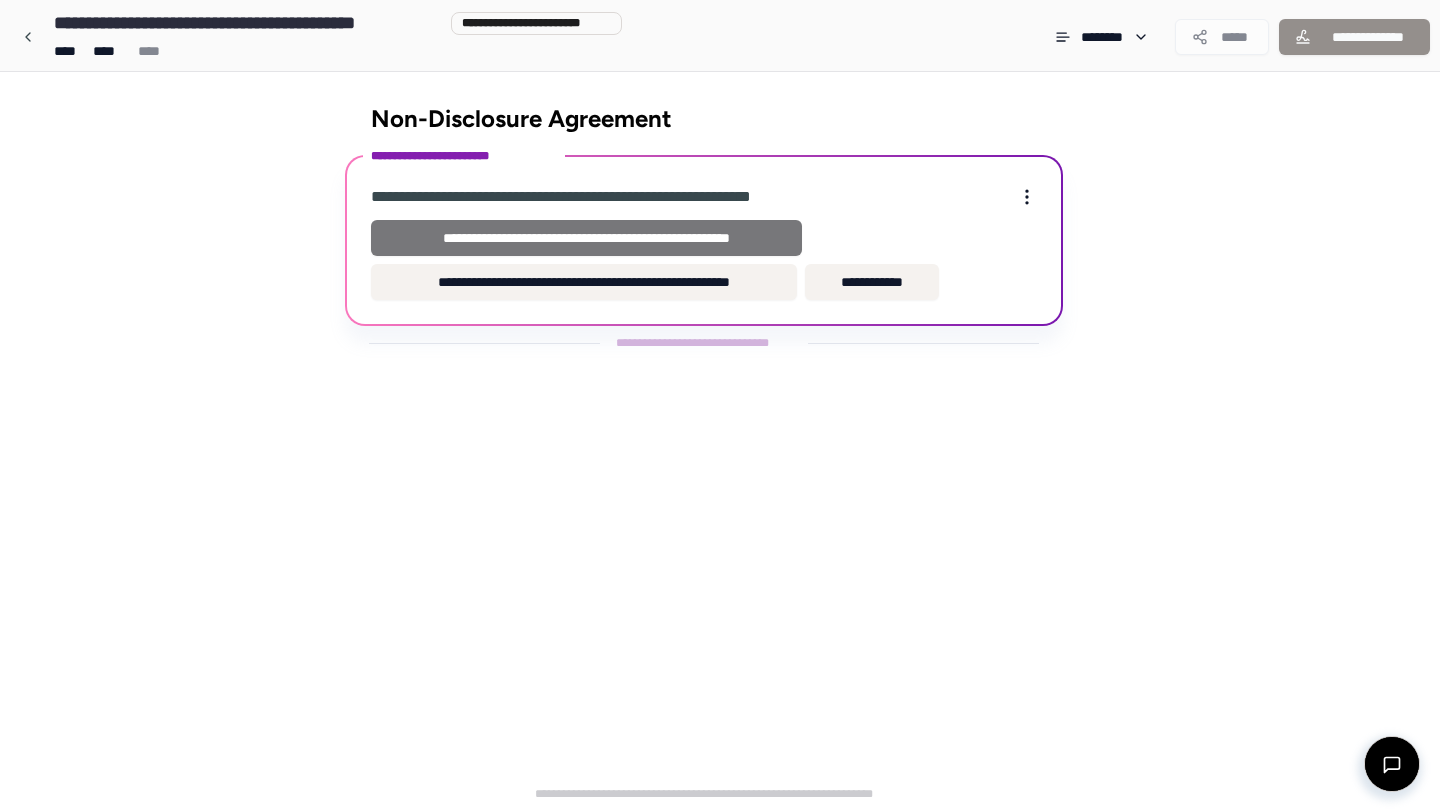 click on "**********" at bounding box center [586, 238] 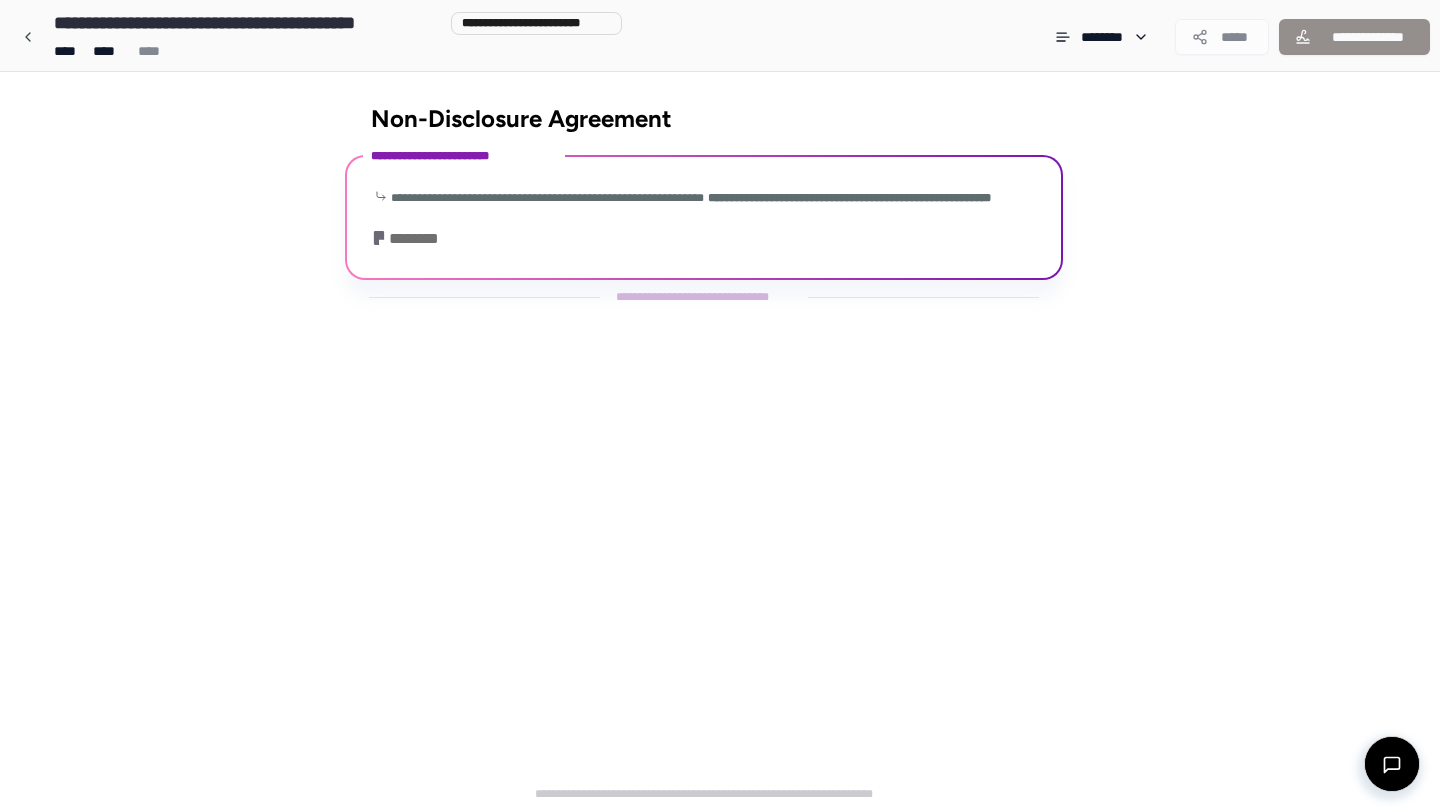 click on "**********" at bounding box center [704, 220] 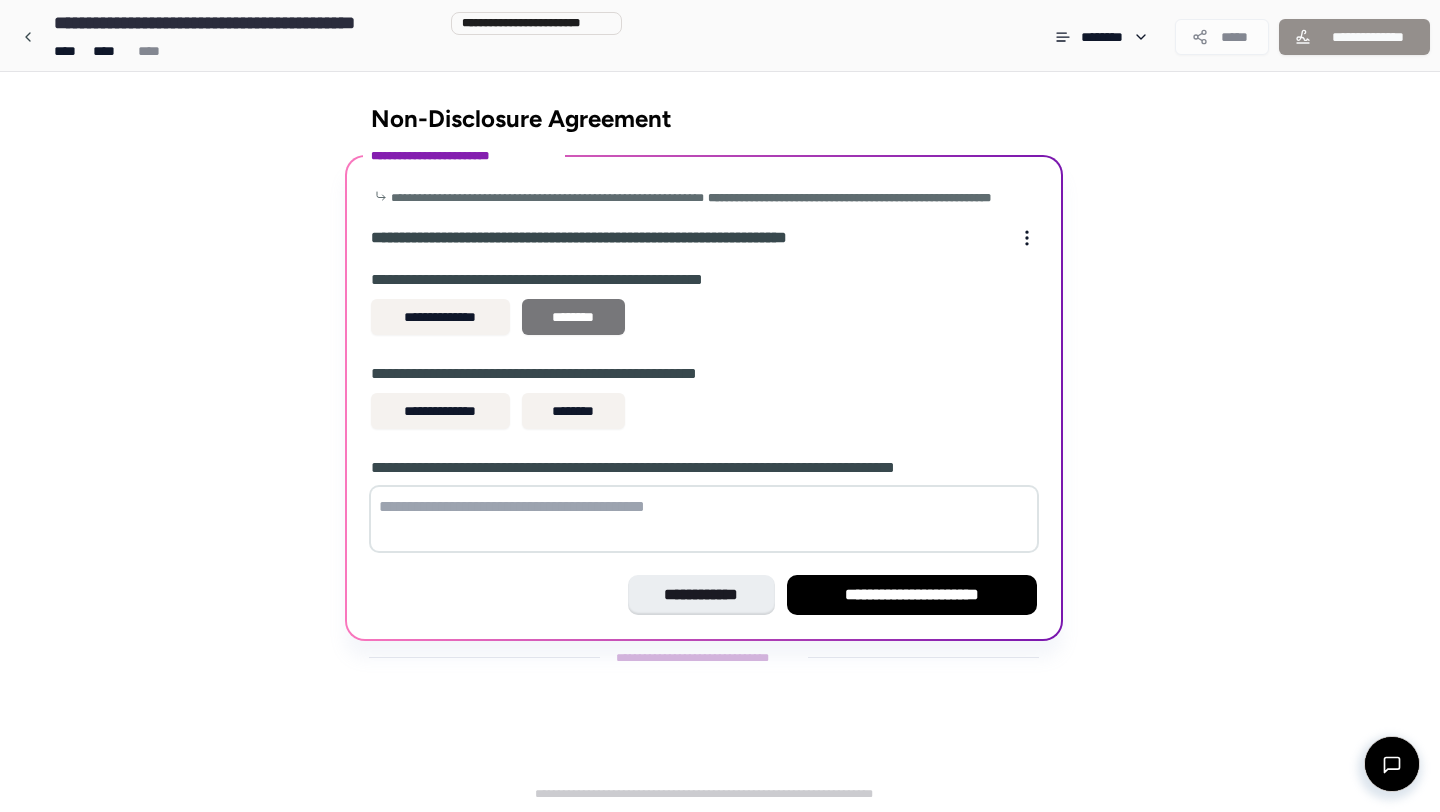 click on "********" at bounding box center [573, 317] 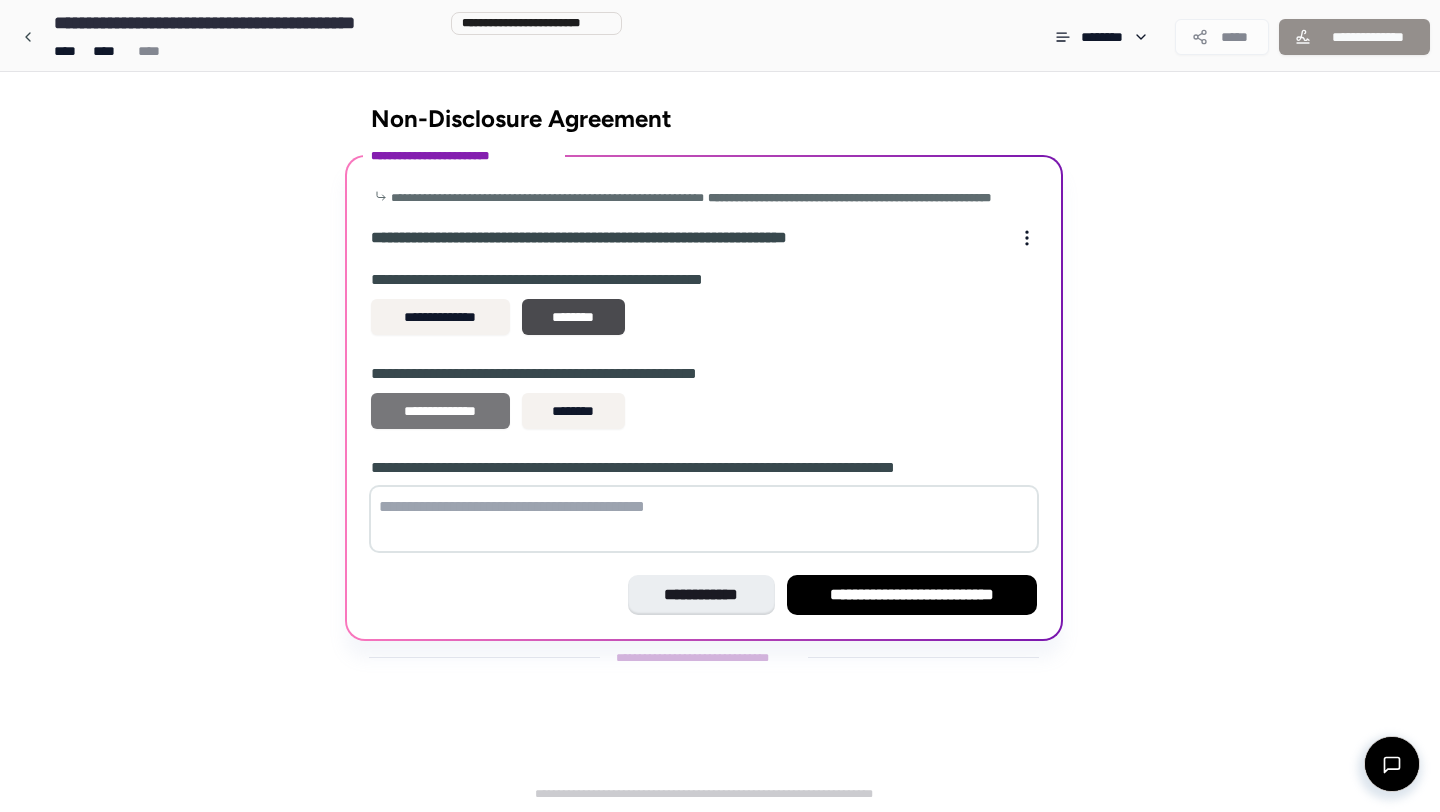 click on "**********" at bounding box center (440, 411) 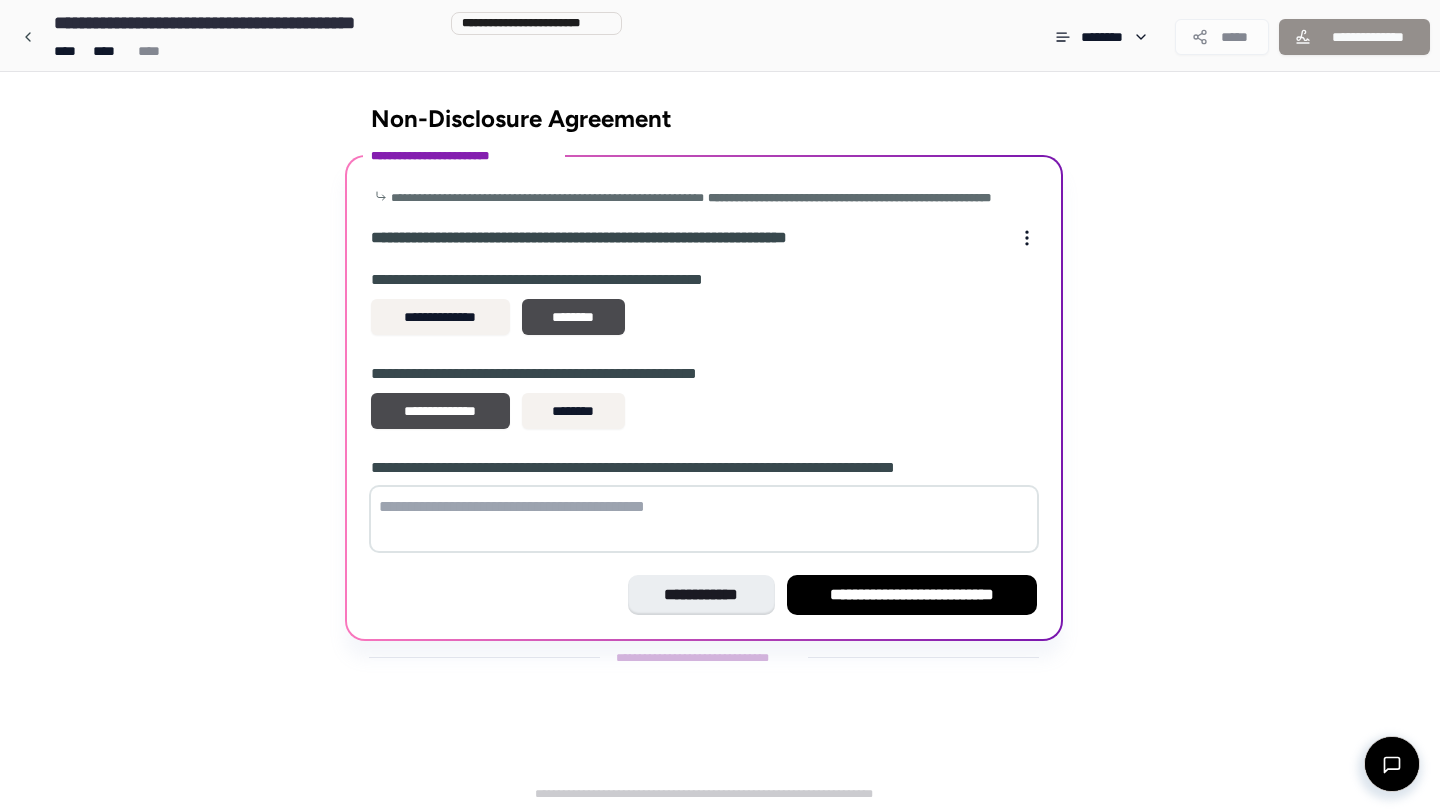click at bounding box center (704, 519) 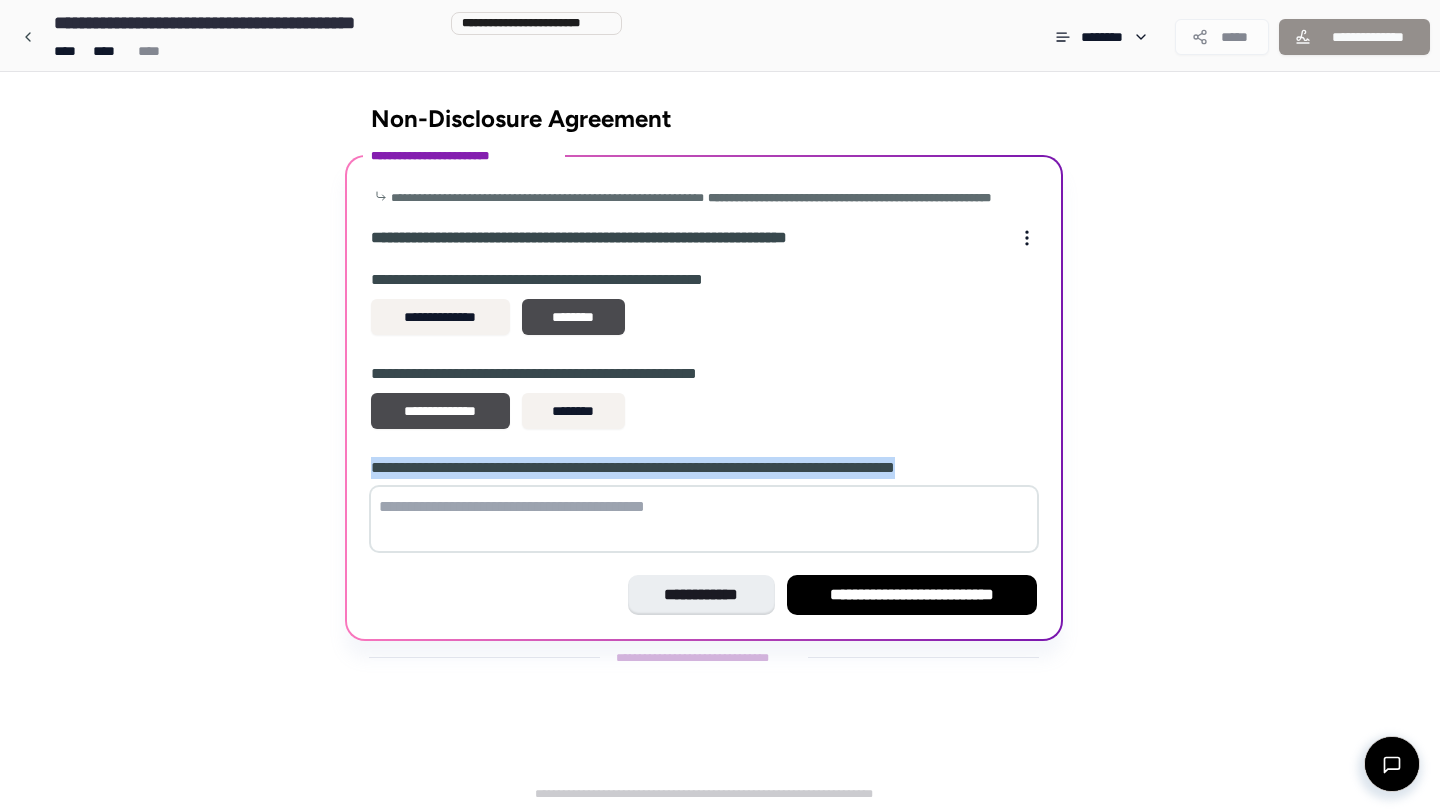 drag, startPoint x: 374, startPoint y: 486, endPoint x: 1078, endPoint y: 487, distance: 704.00073 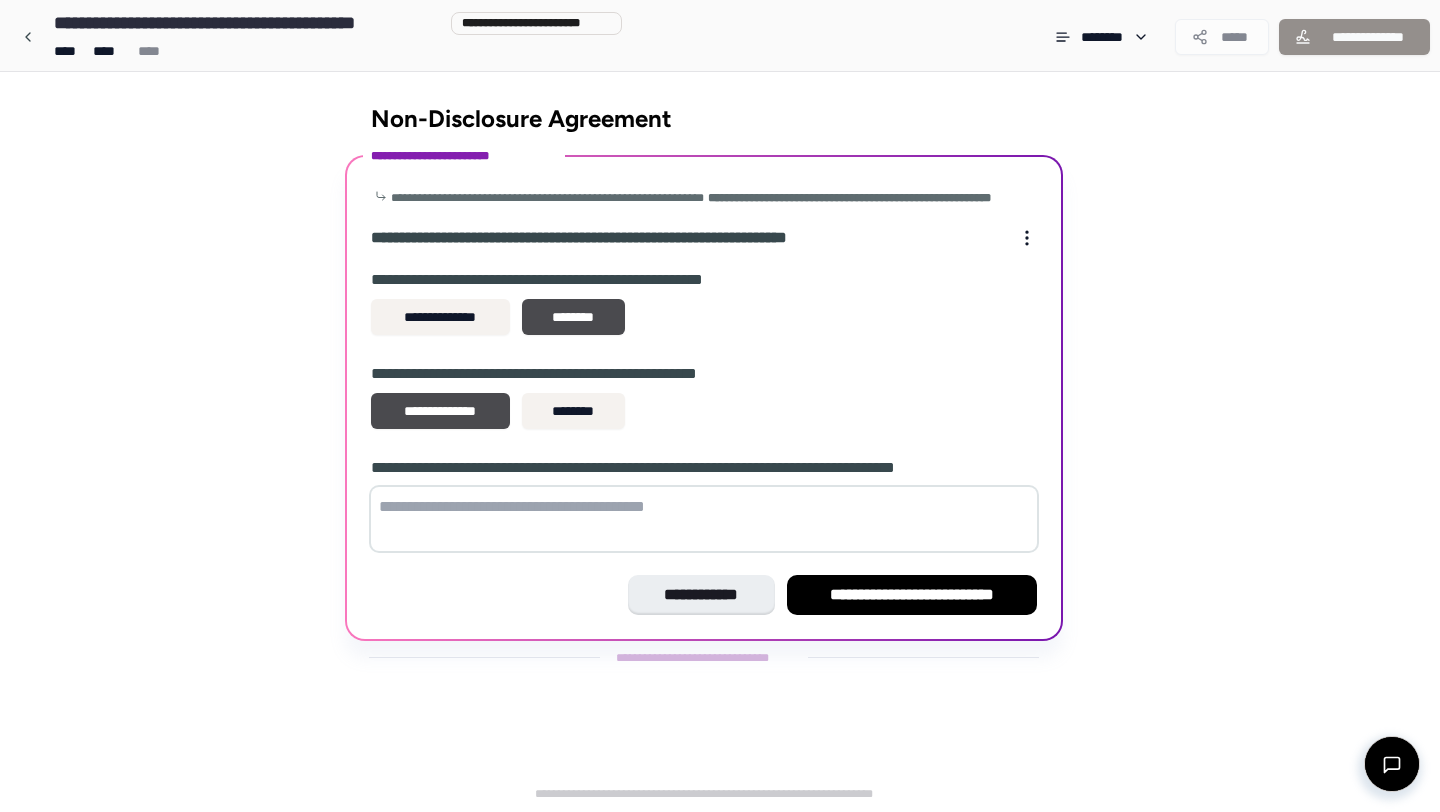 click at bounding box center [704, 519] 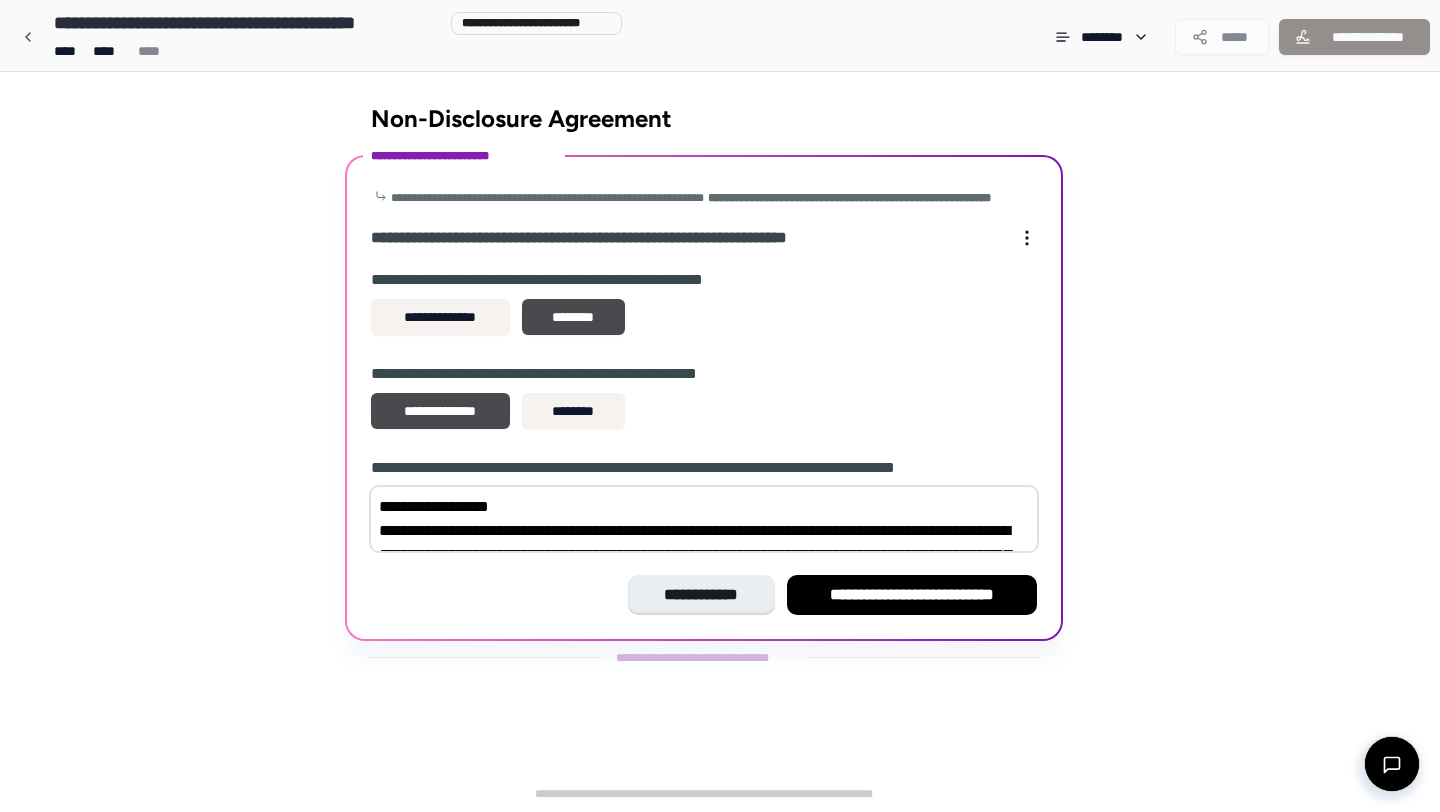 scroll, scrollTop: 188, scrollLeft: 0, axis: vertical 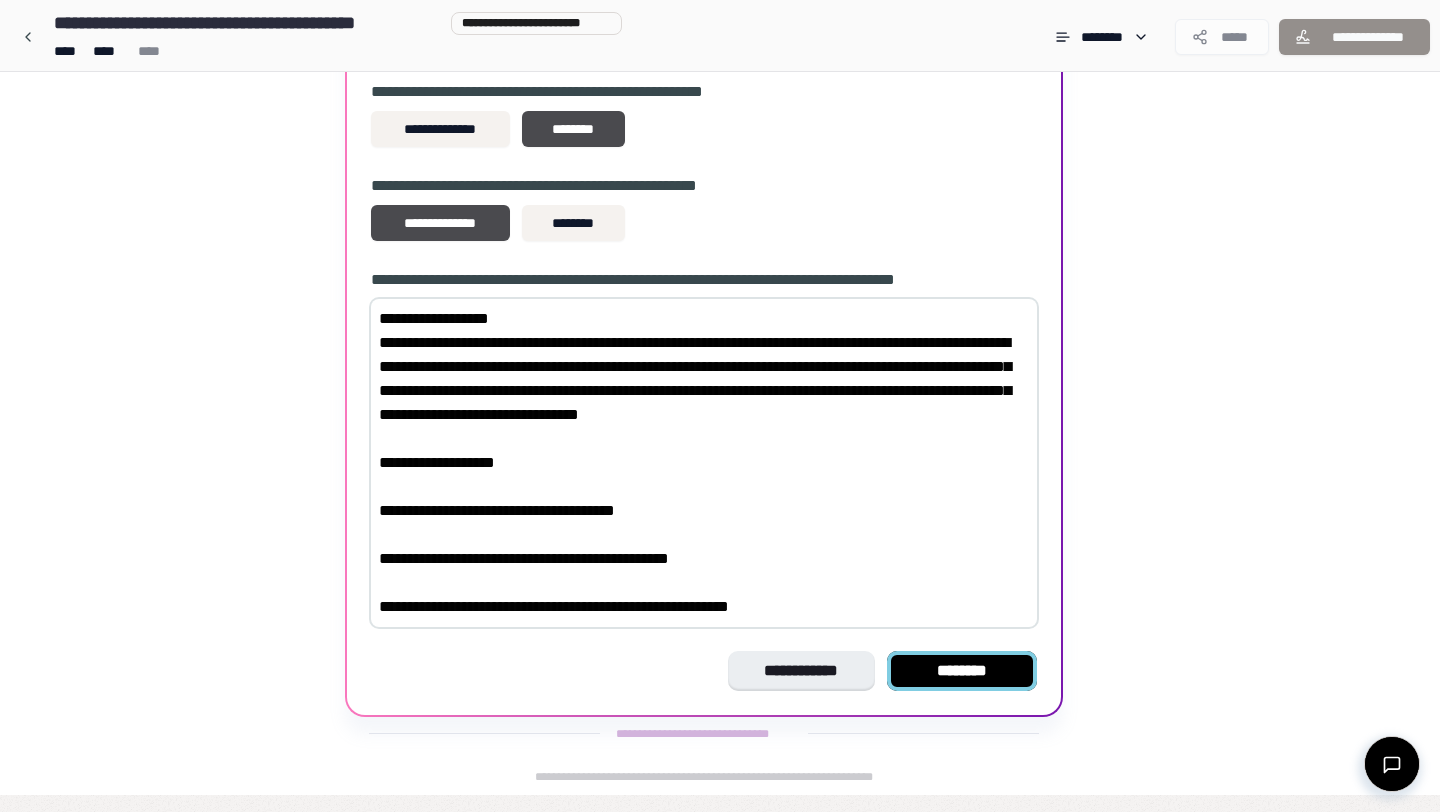 type on "**********" 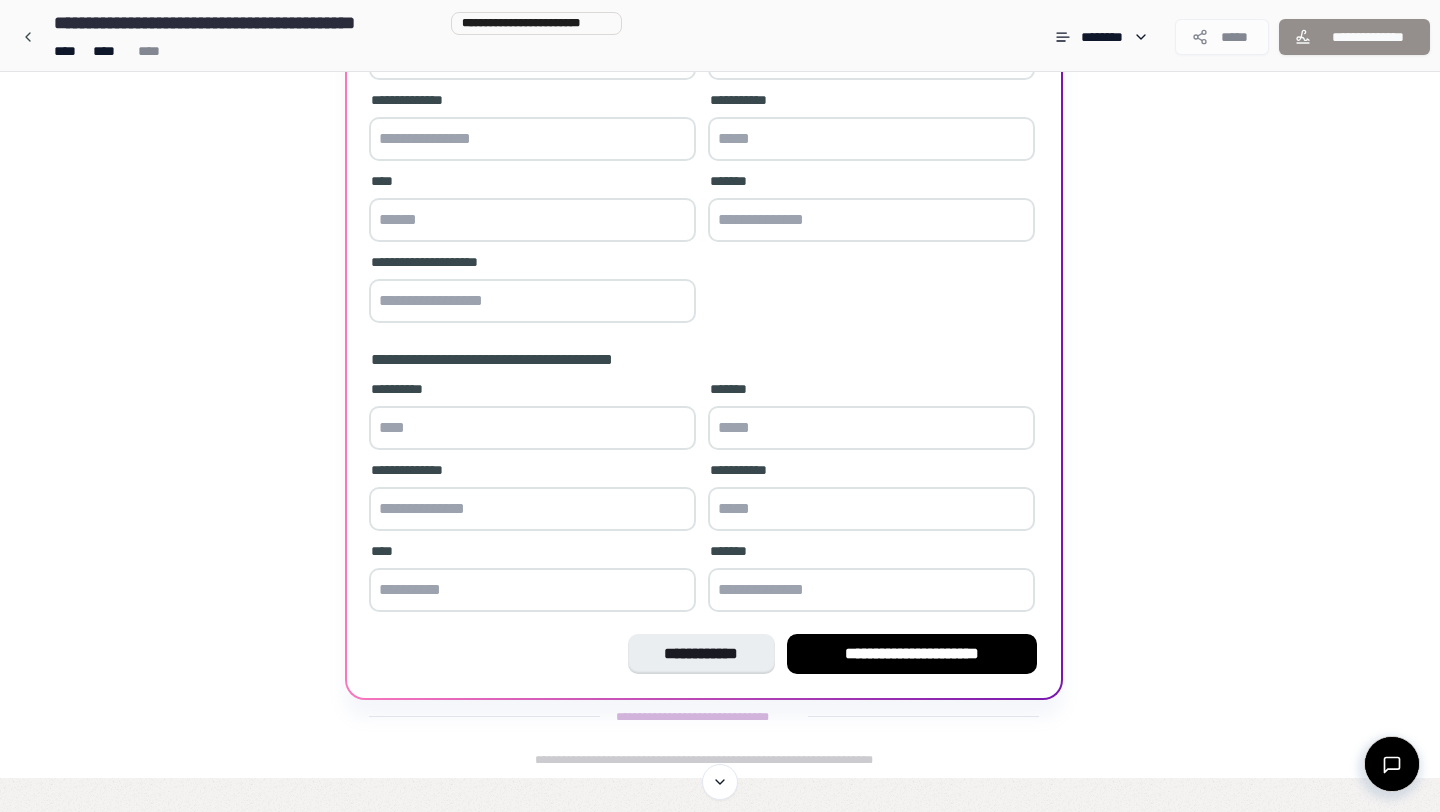 scroll, scrollTop: 50, scrollLeft: 0, axis: vertical 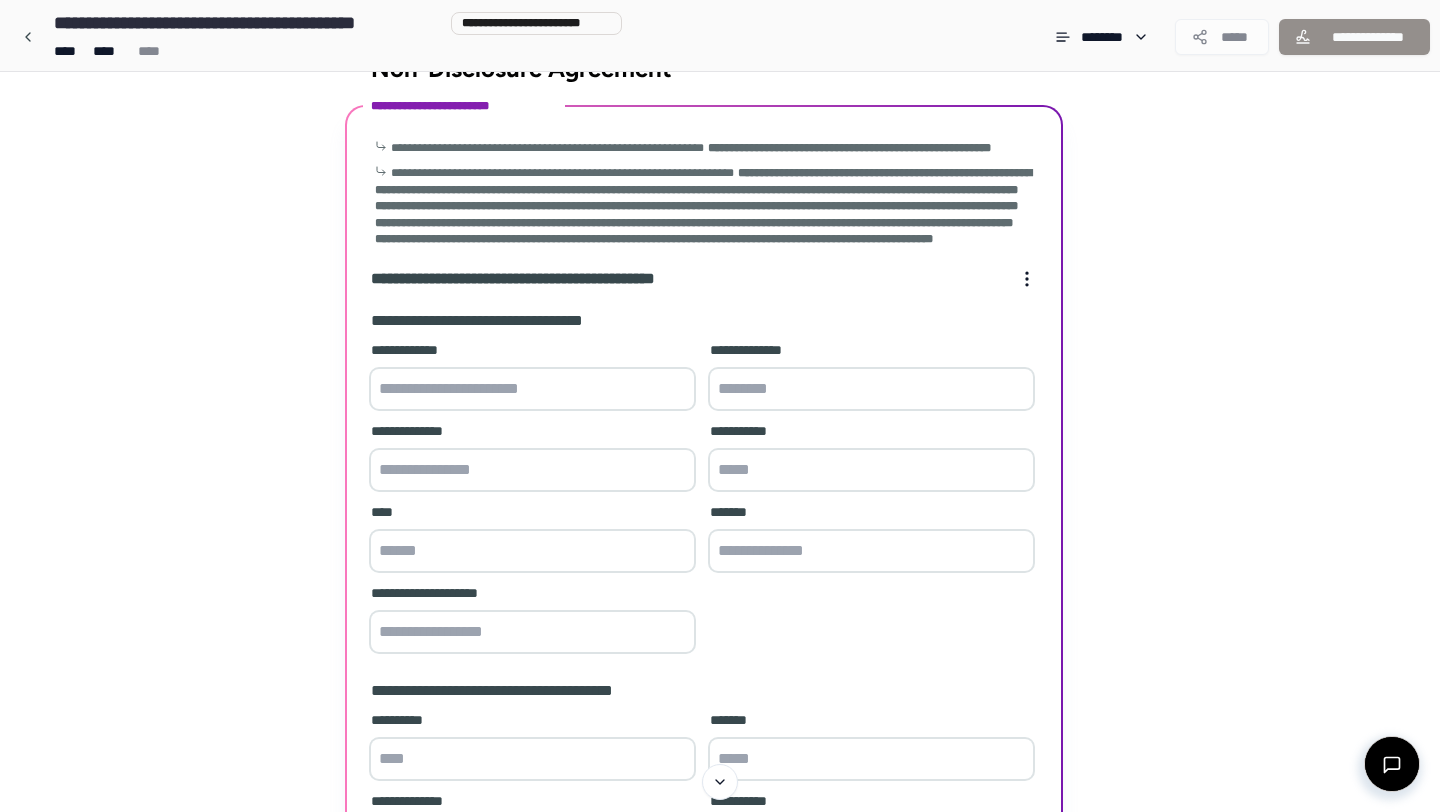 click at bounding box center [532, 389] 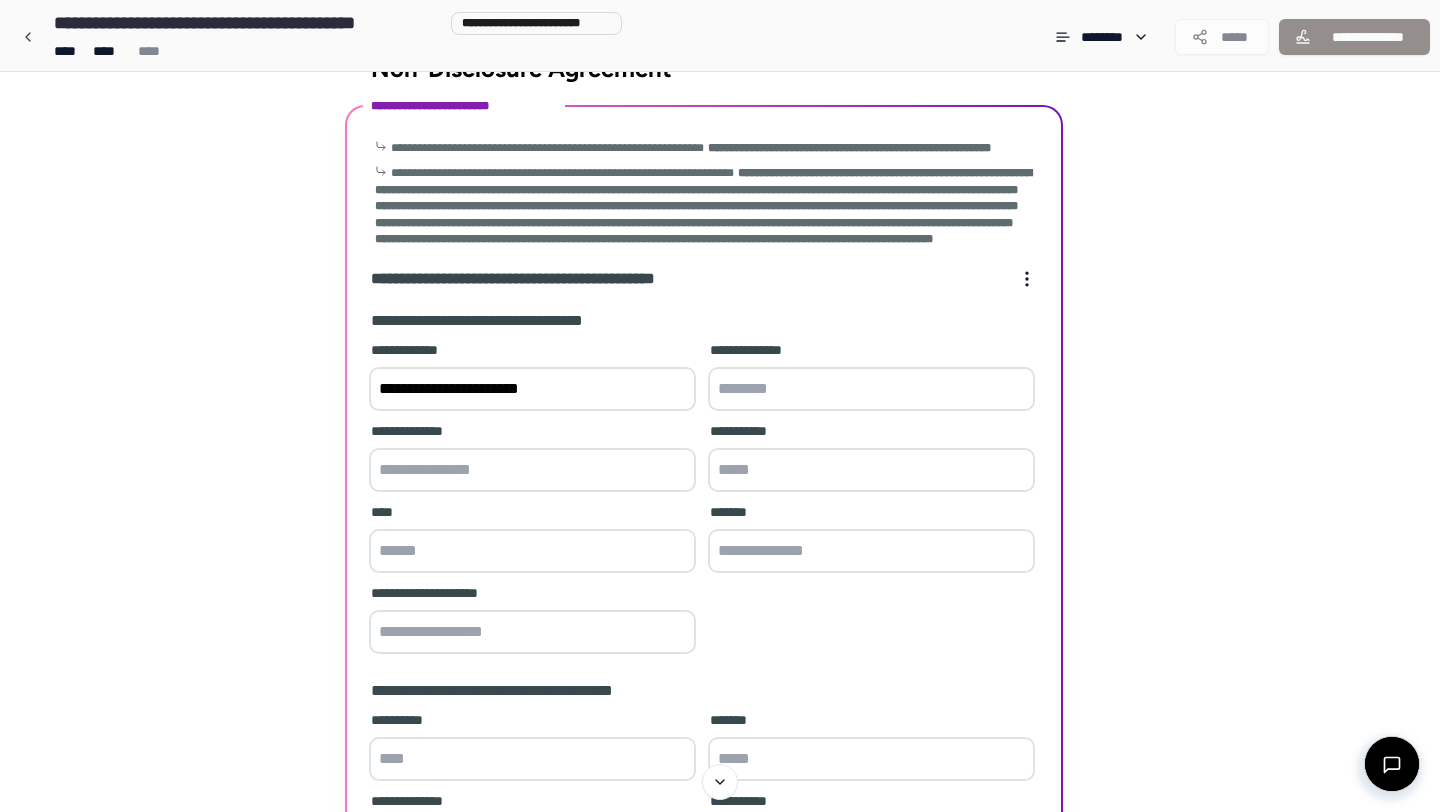 drag, startPoint x: 581, startPoint y: 424, endPoint x: 429, endPoint y: 423, distance: 152.0033 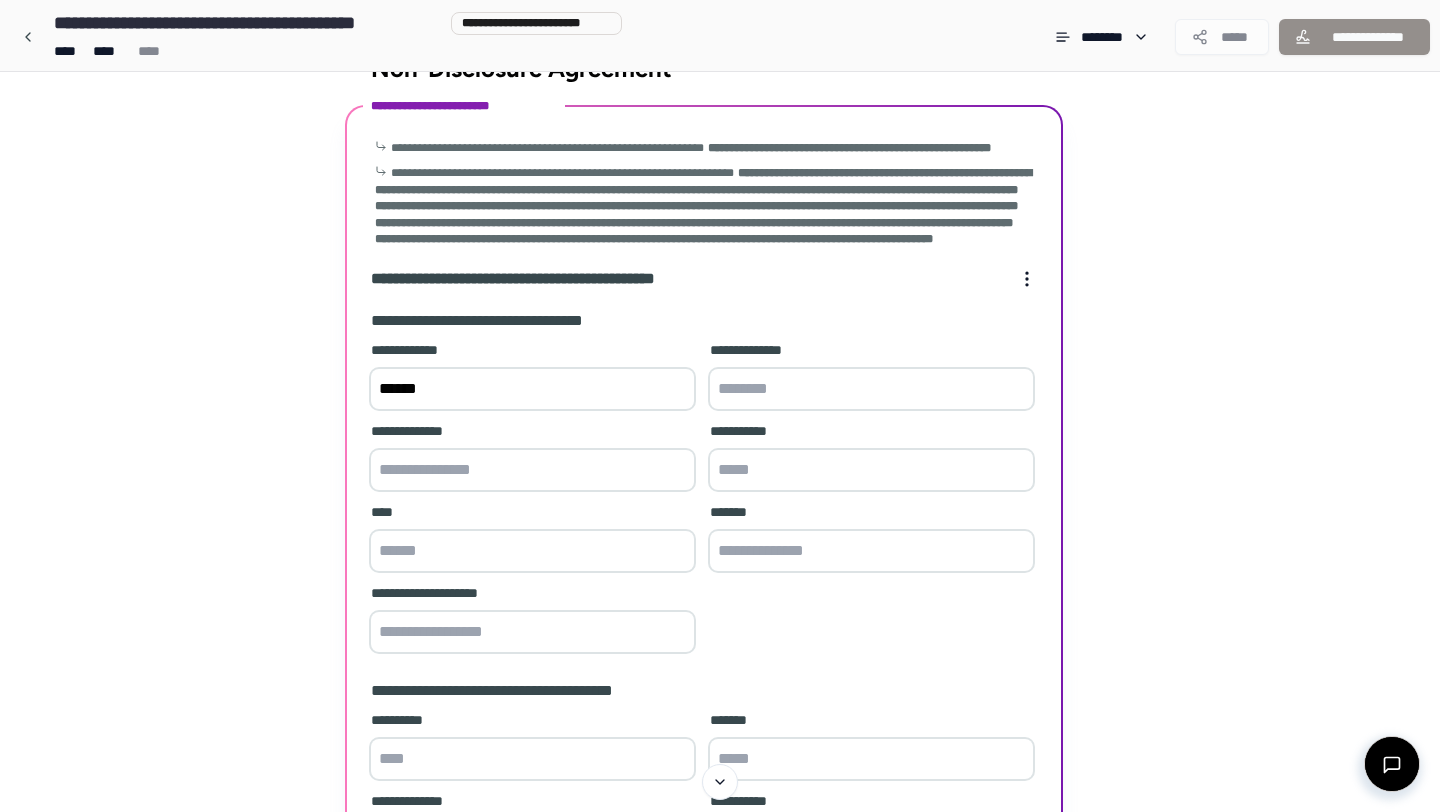 type on "*****" 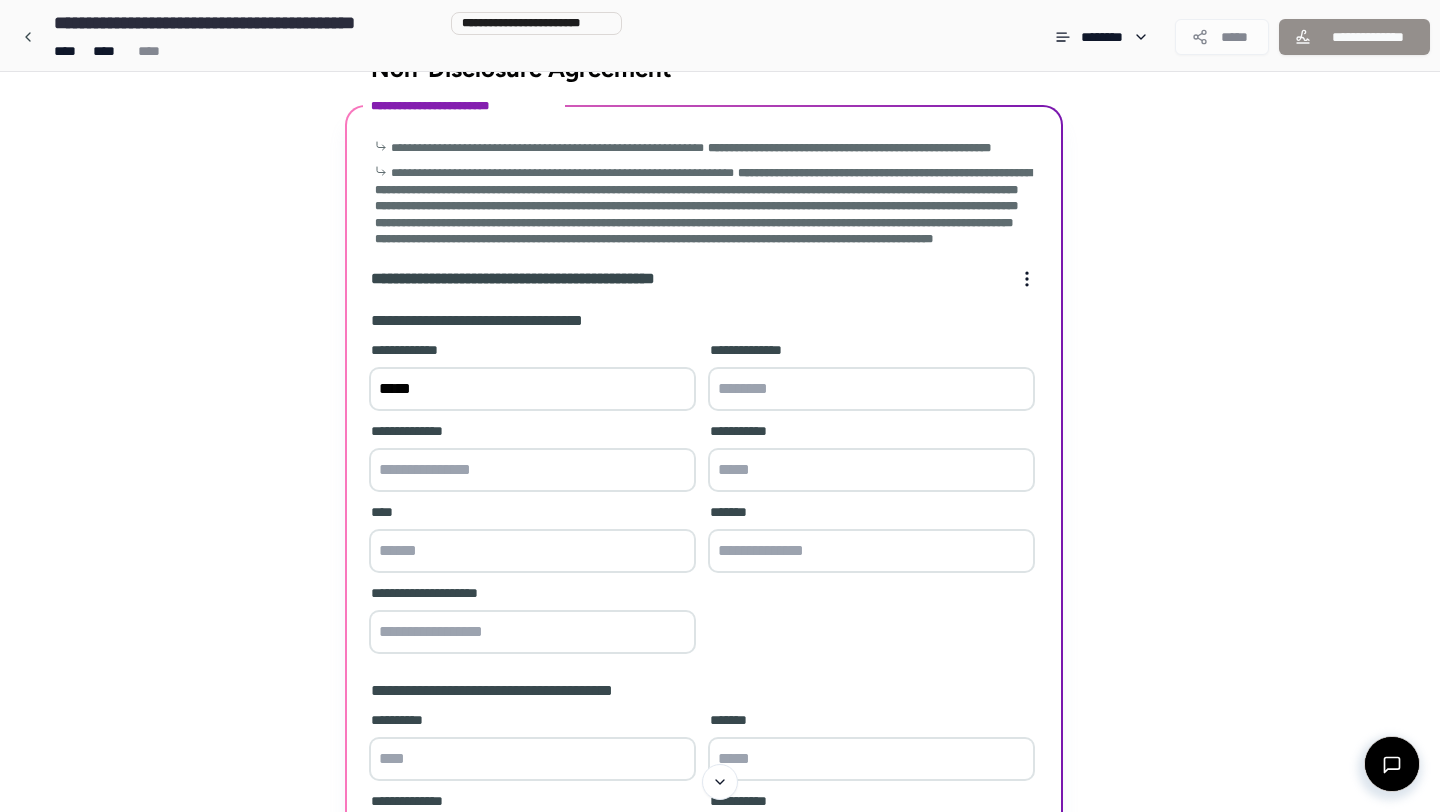 click at bounding box center (532, 470) 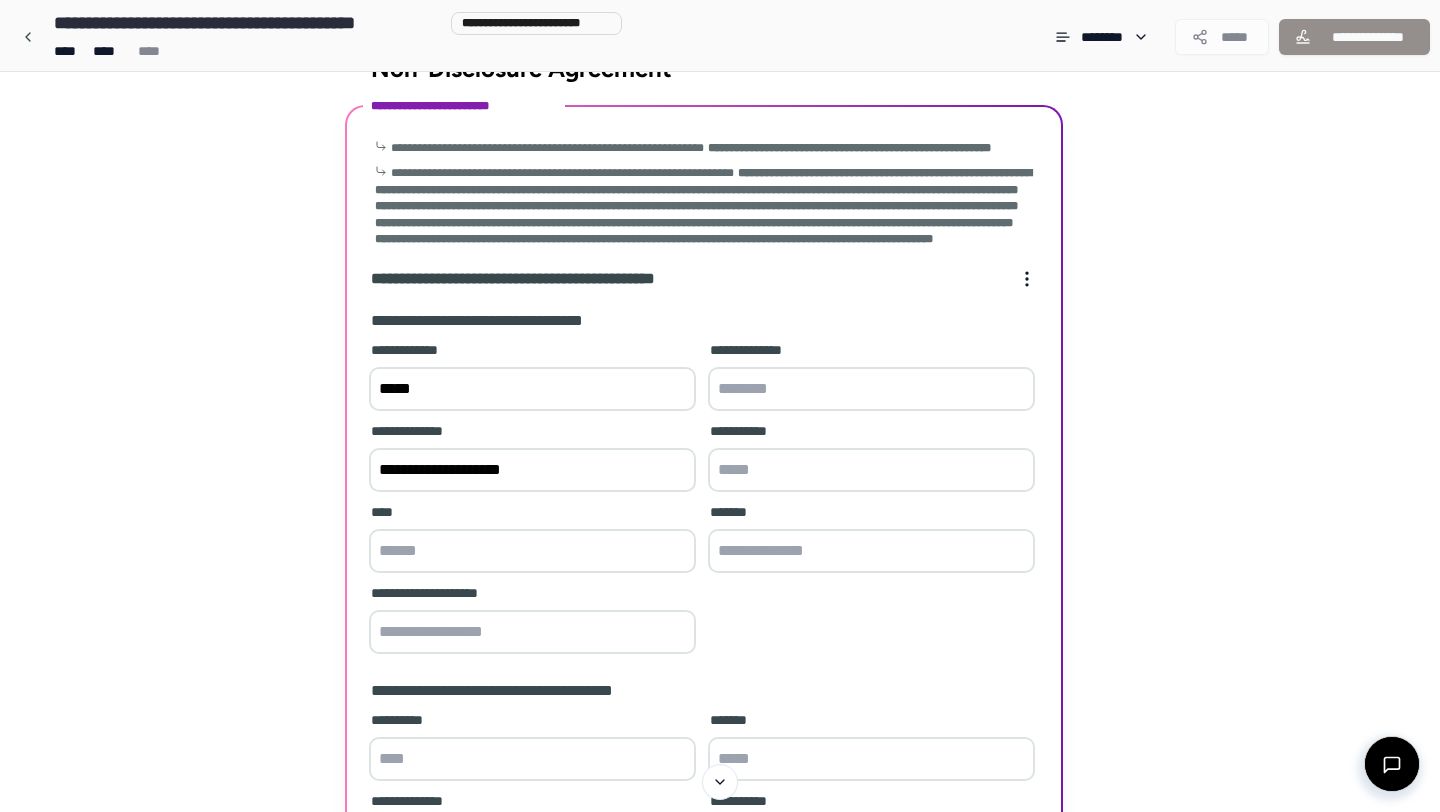type on "**********" 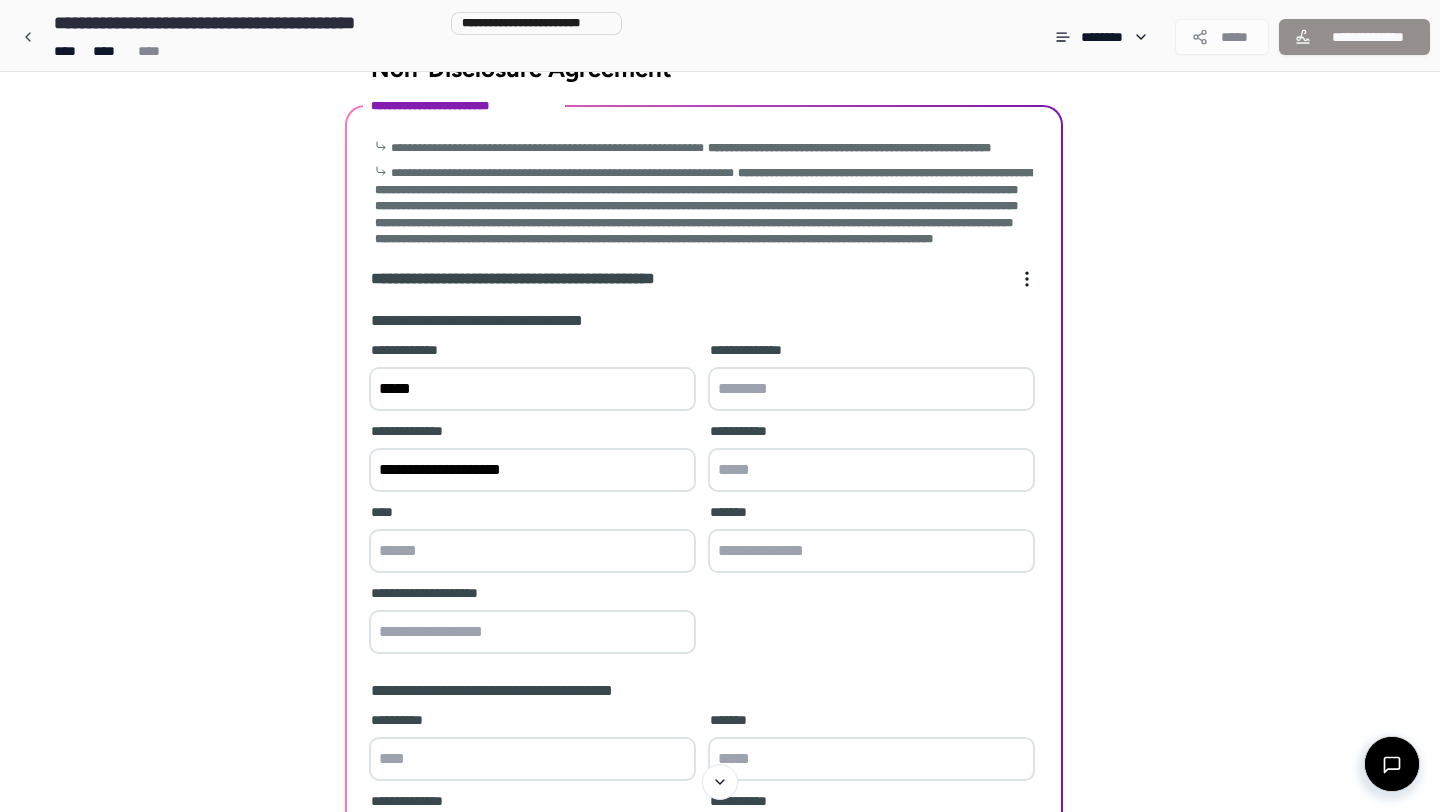 type on "*" 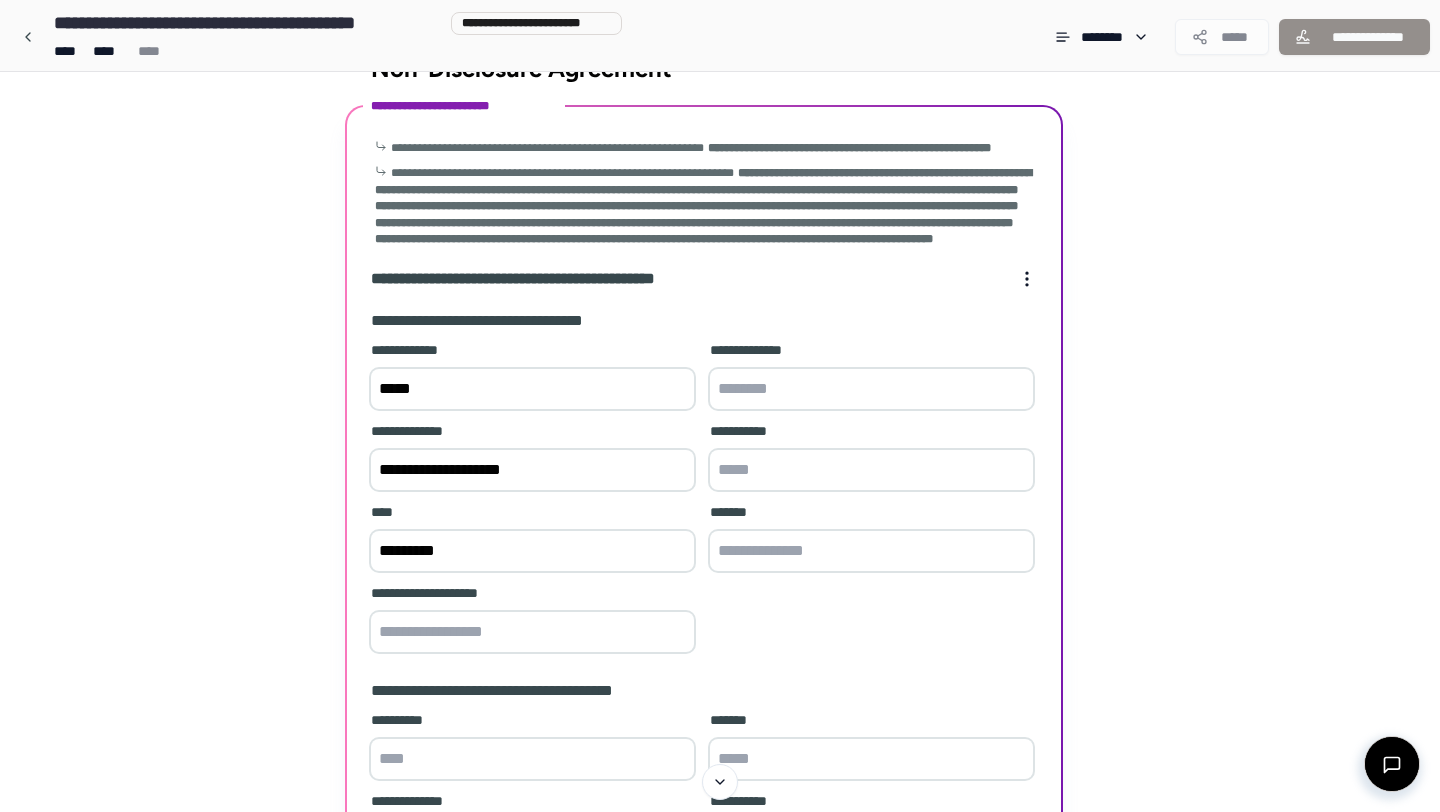 type on "*********" 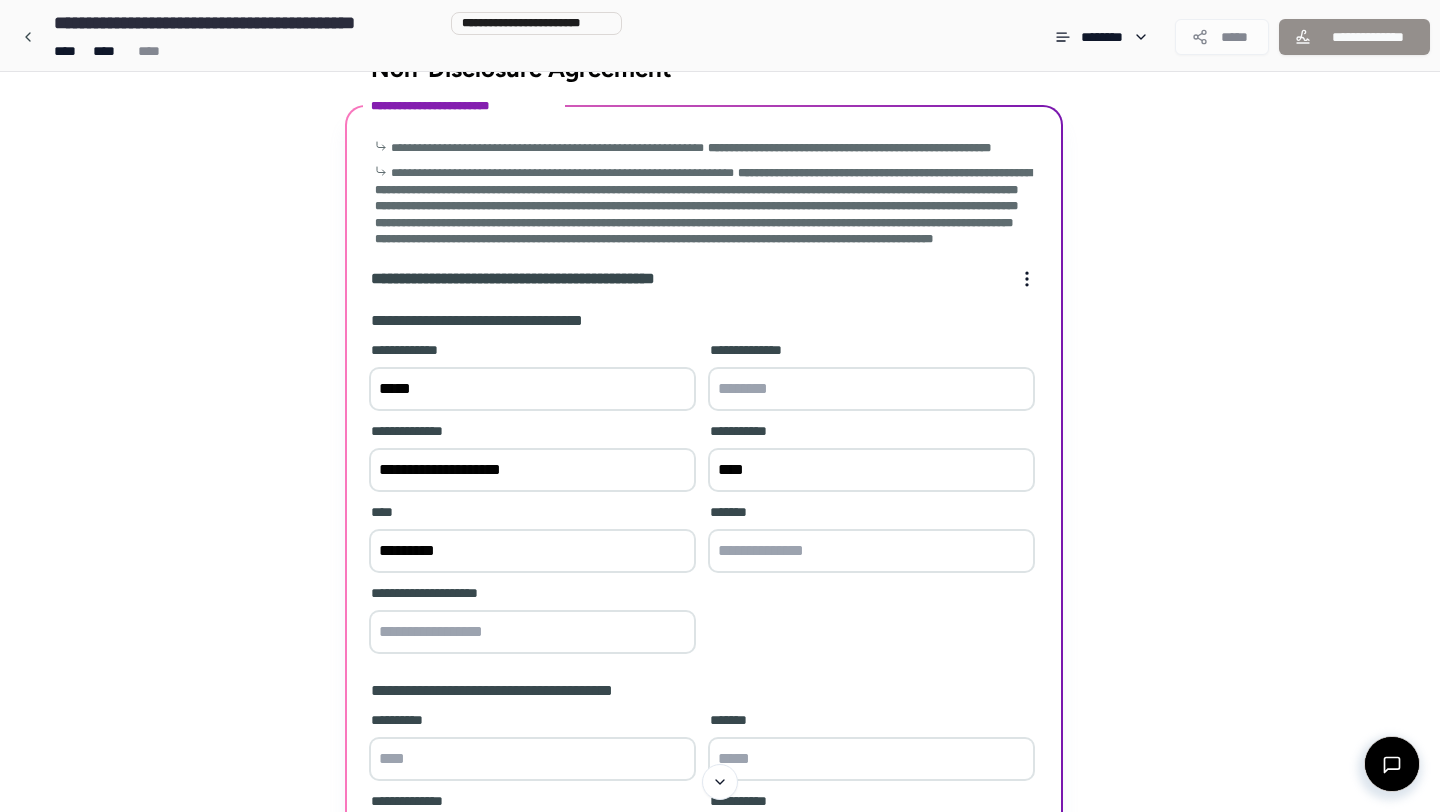 type on "****" 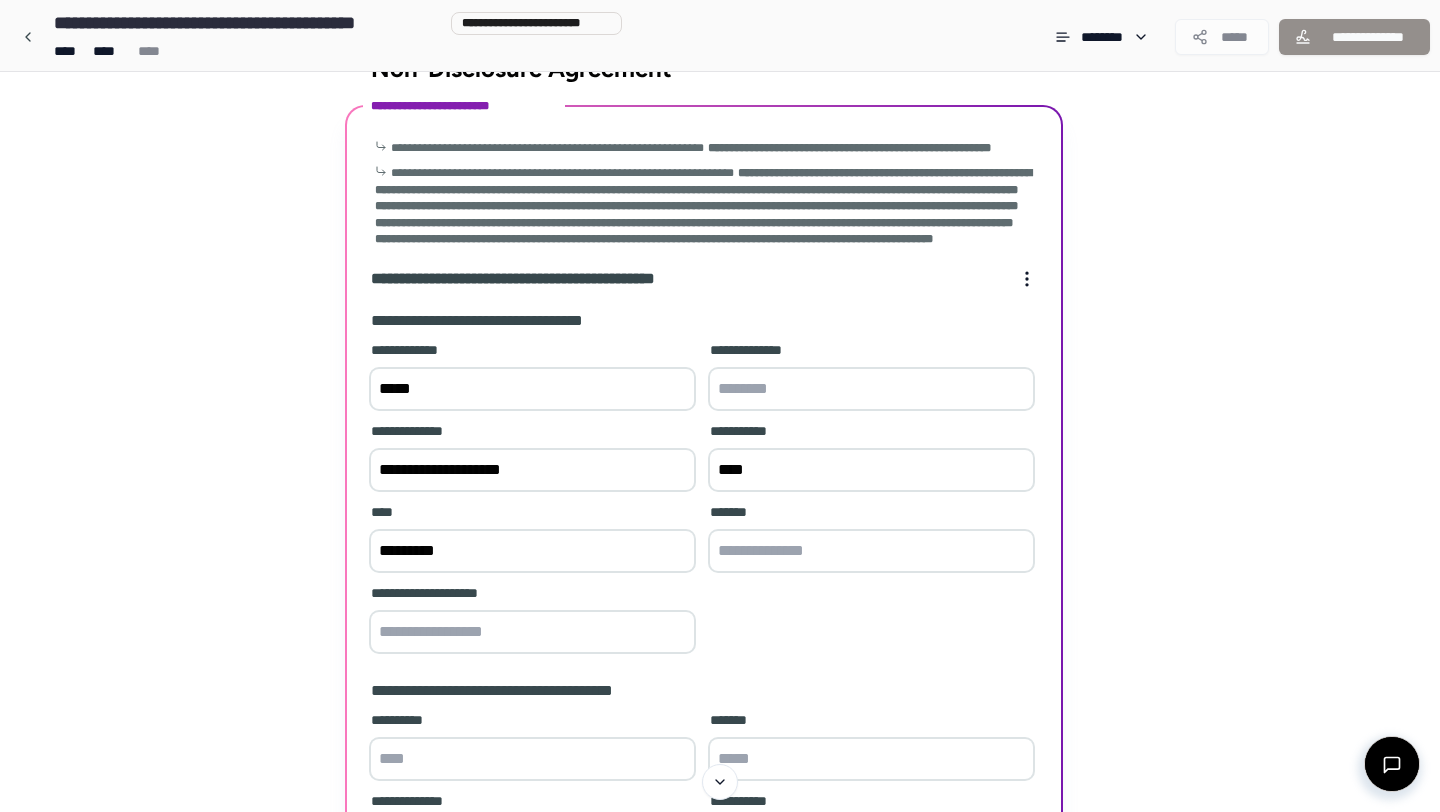 click at bounding box center [871, 551] 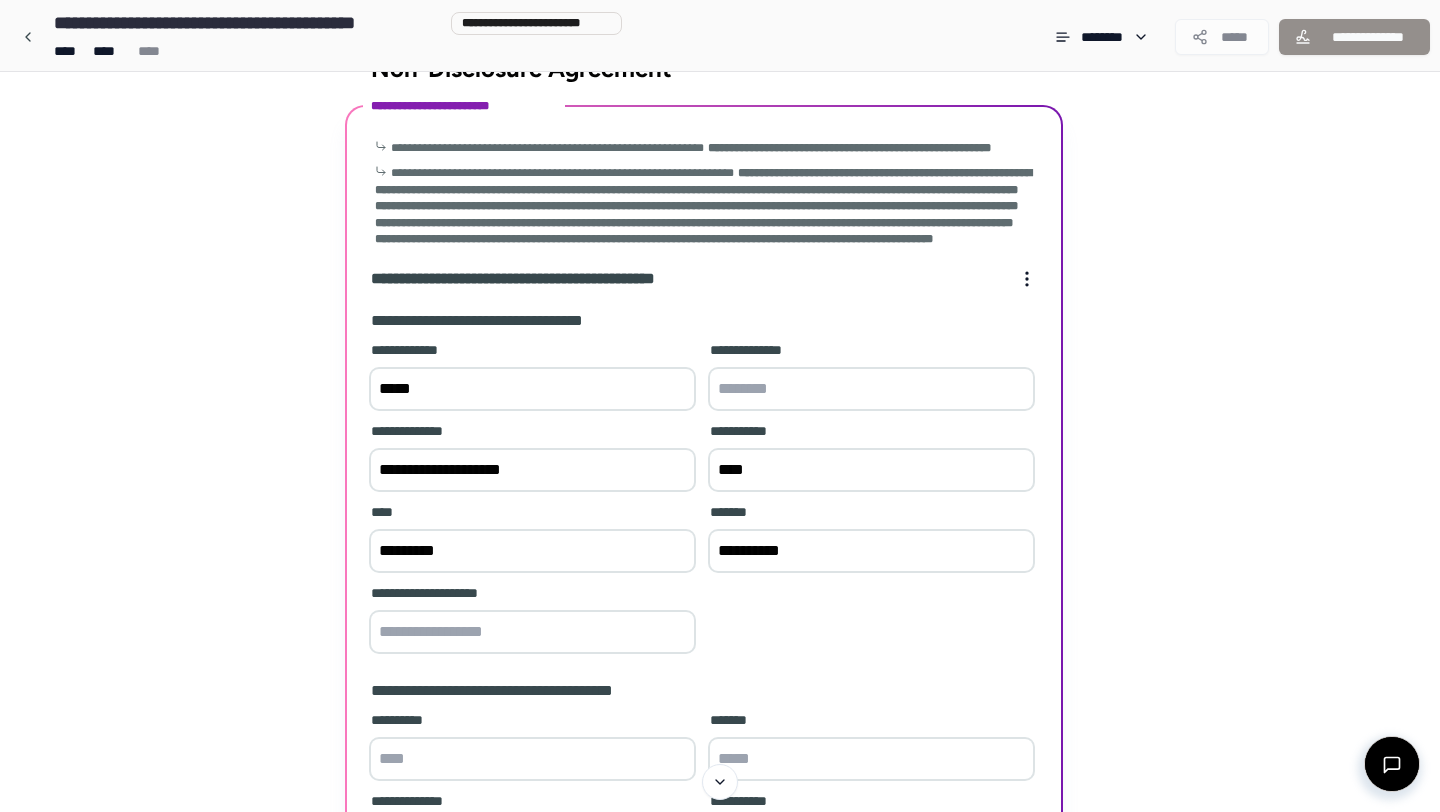 type on "*********" 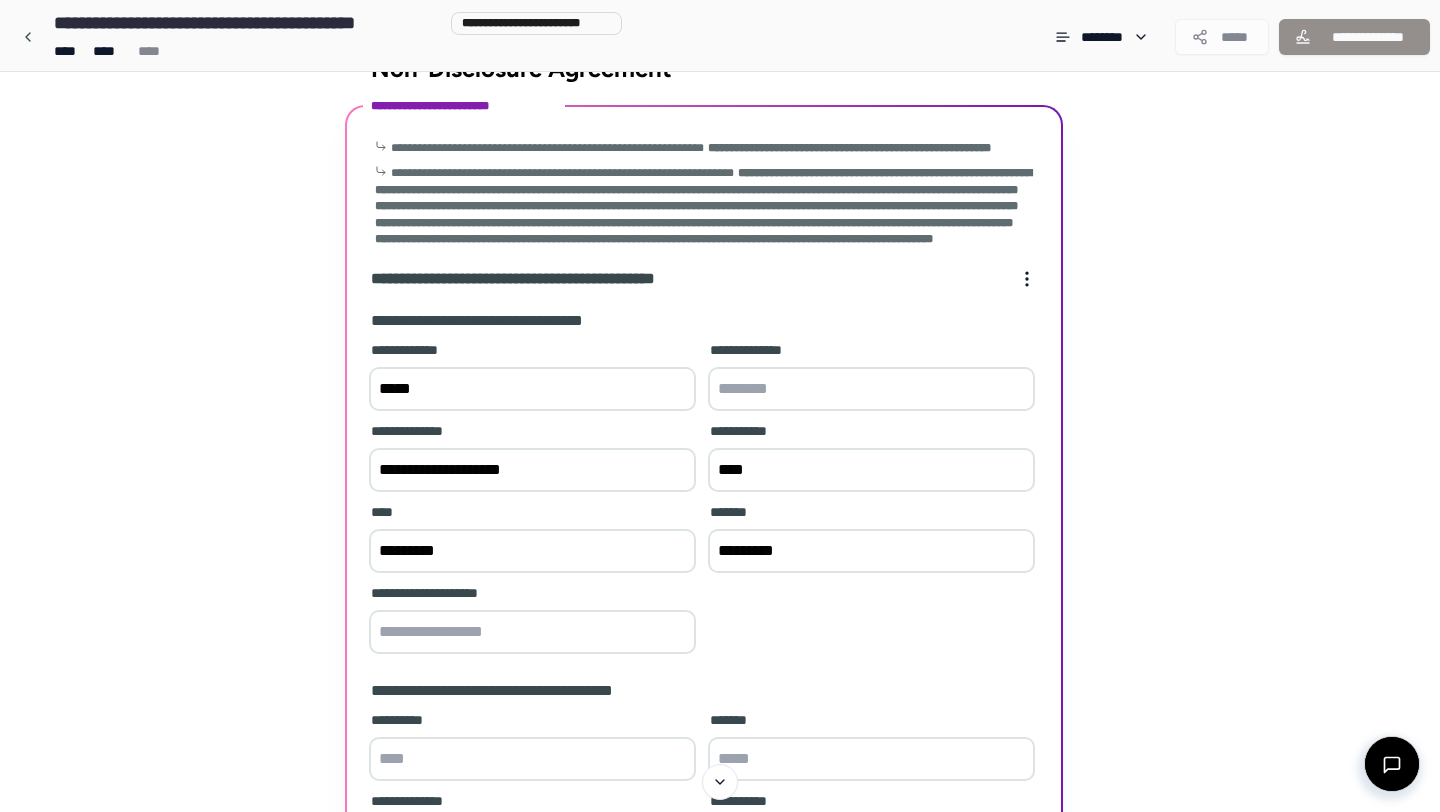 click at bounding box center (871, 389) 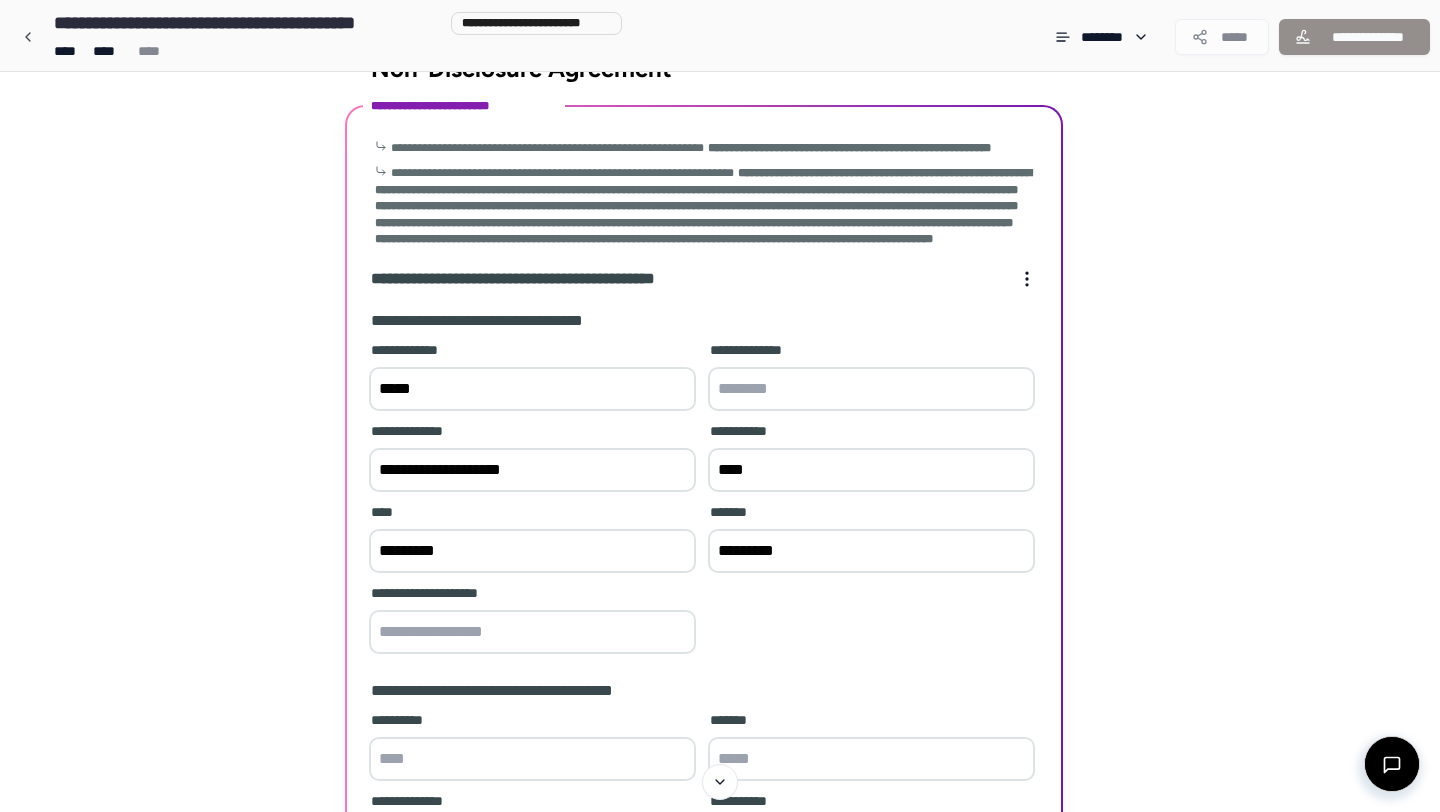 paste on "**********" 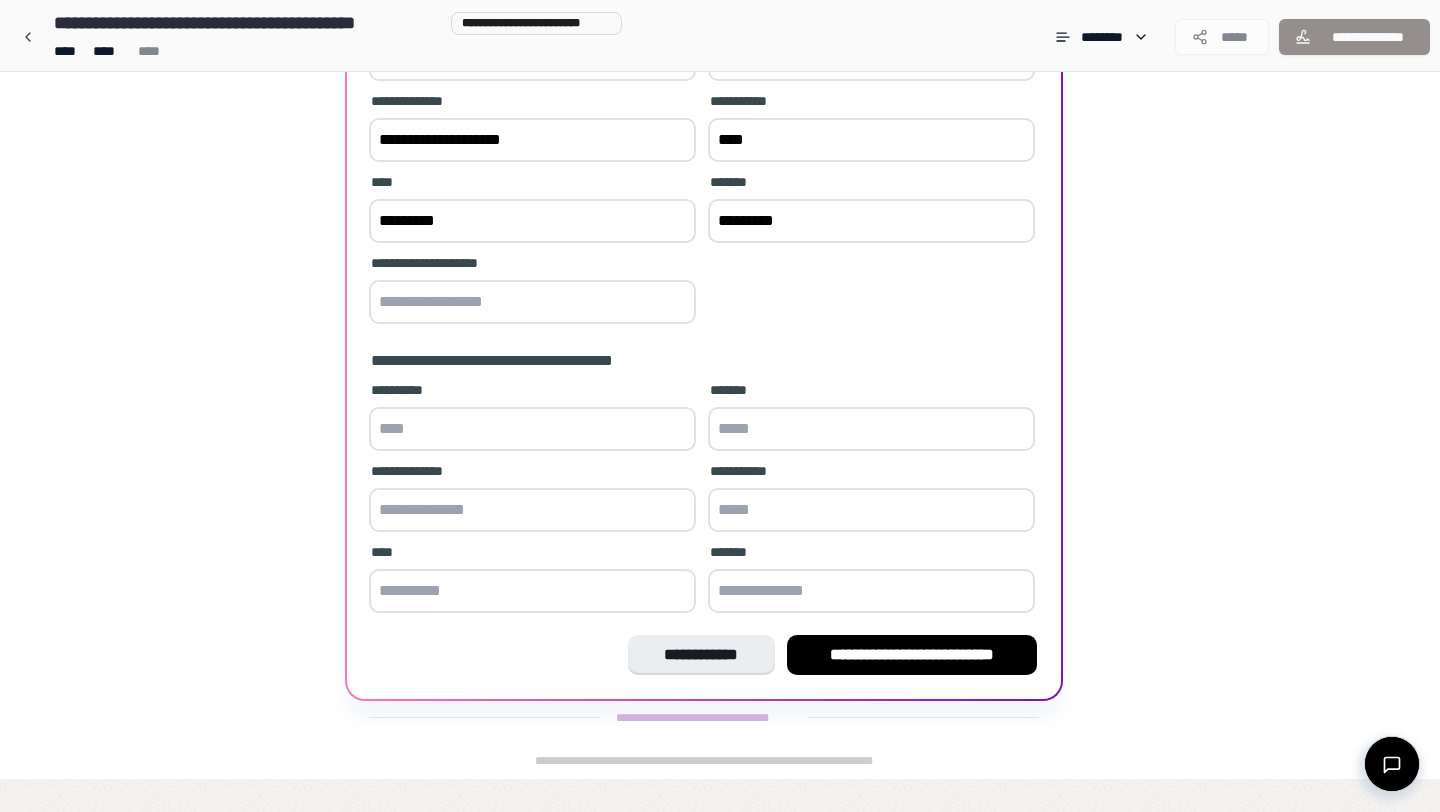 scroll, scrollTop: 381, scrollLeft: 0, axis: vertical 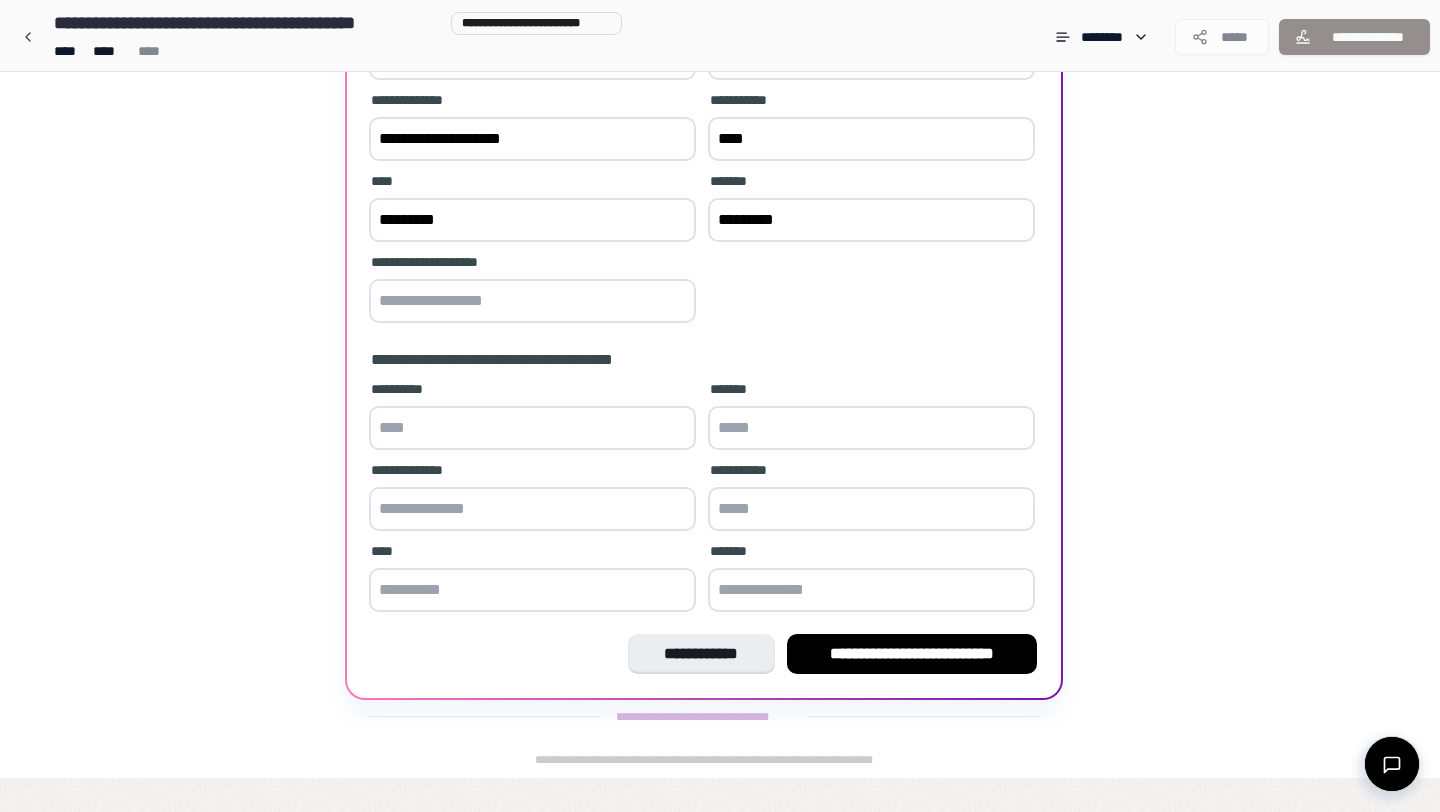 type on "**********" 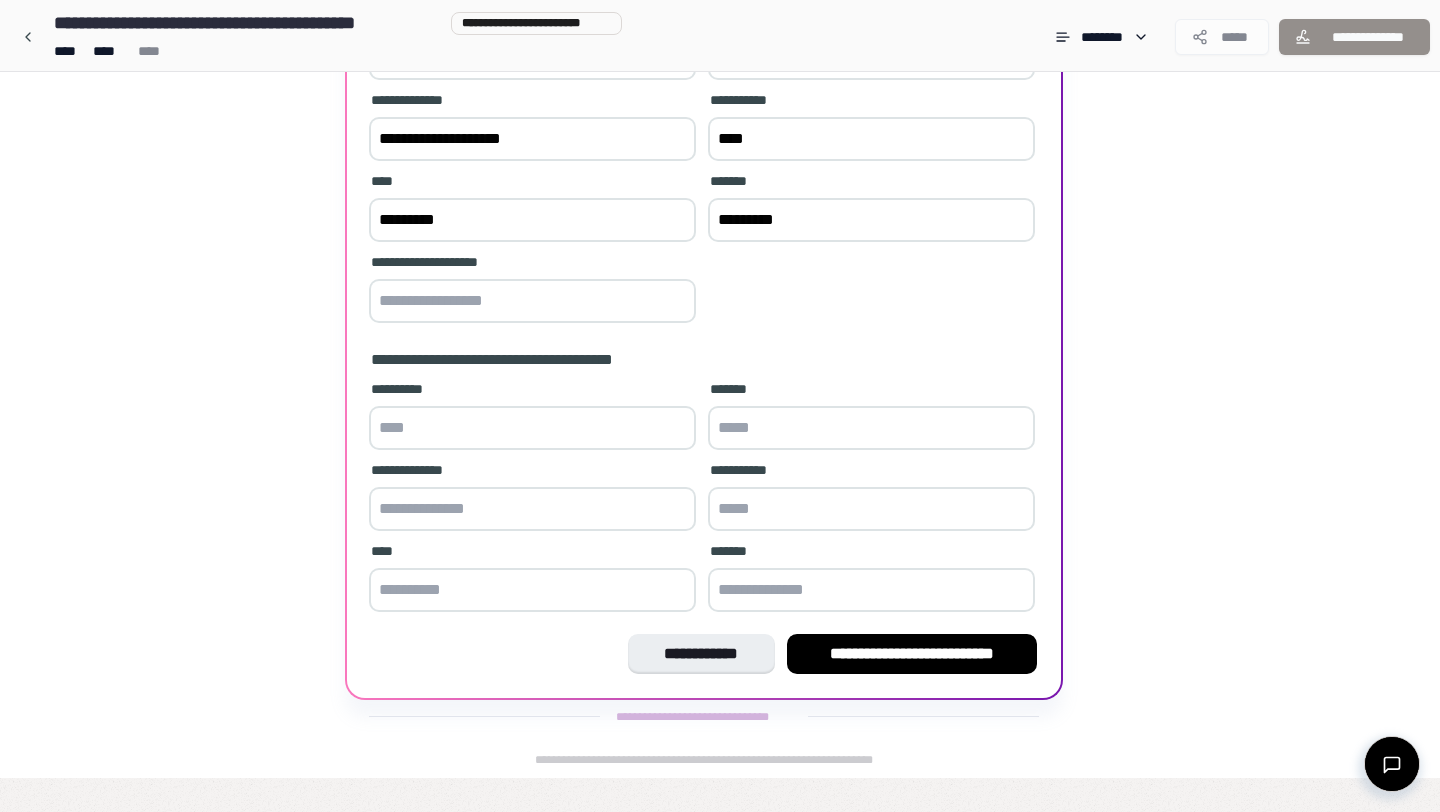 click at bounding box center [532, 301] 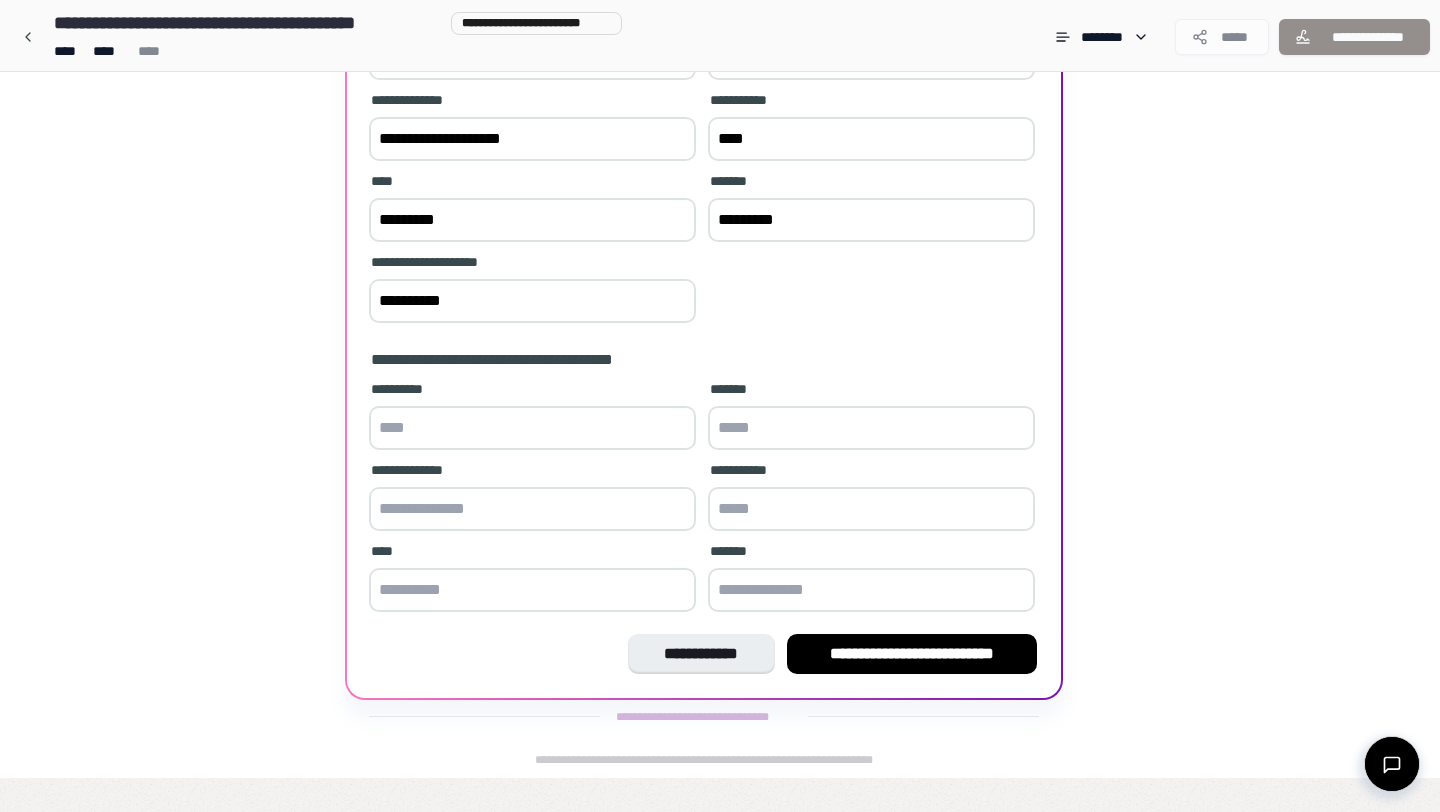 type on "*********" 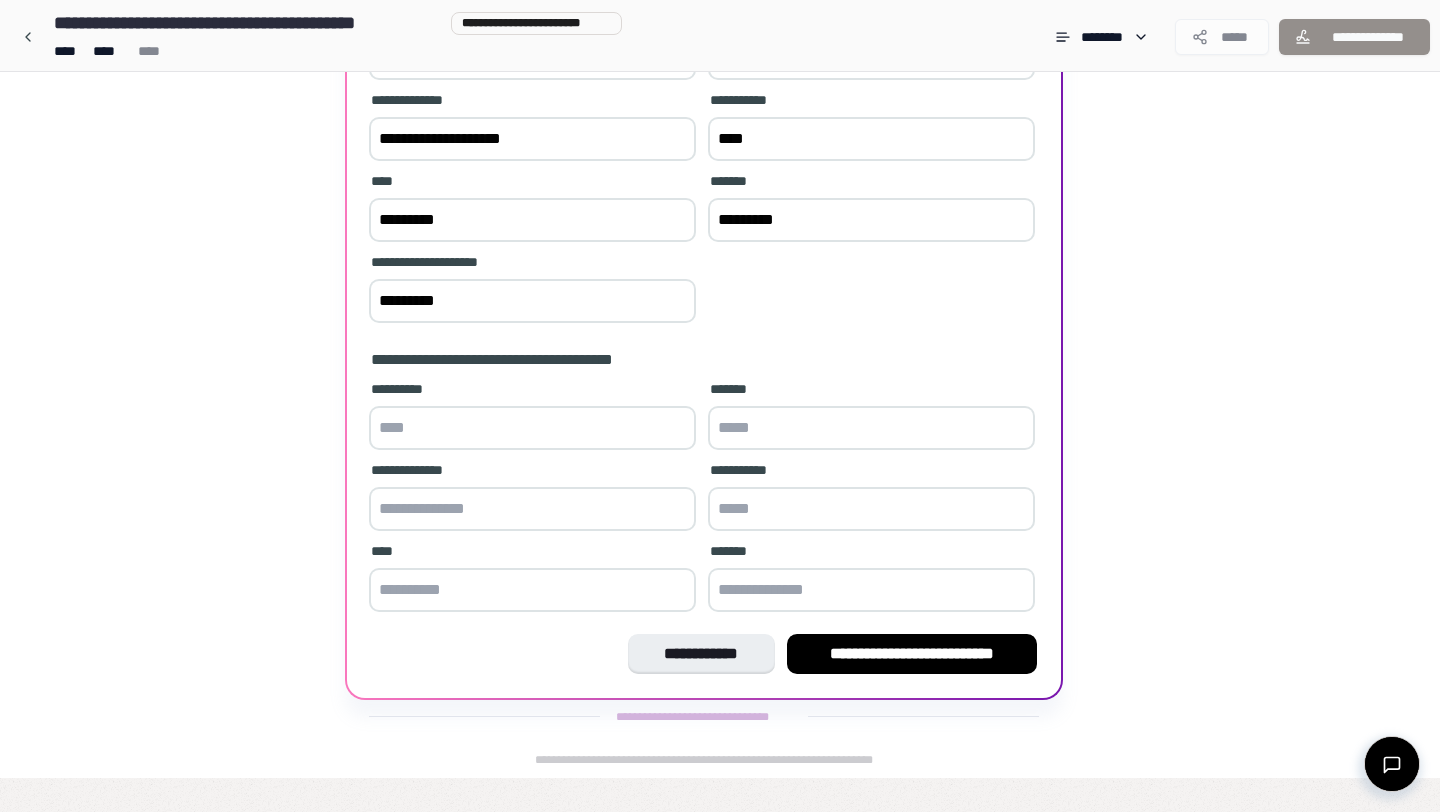 click at bounding box center [532, 428] 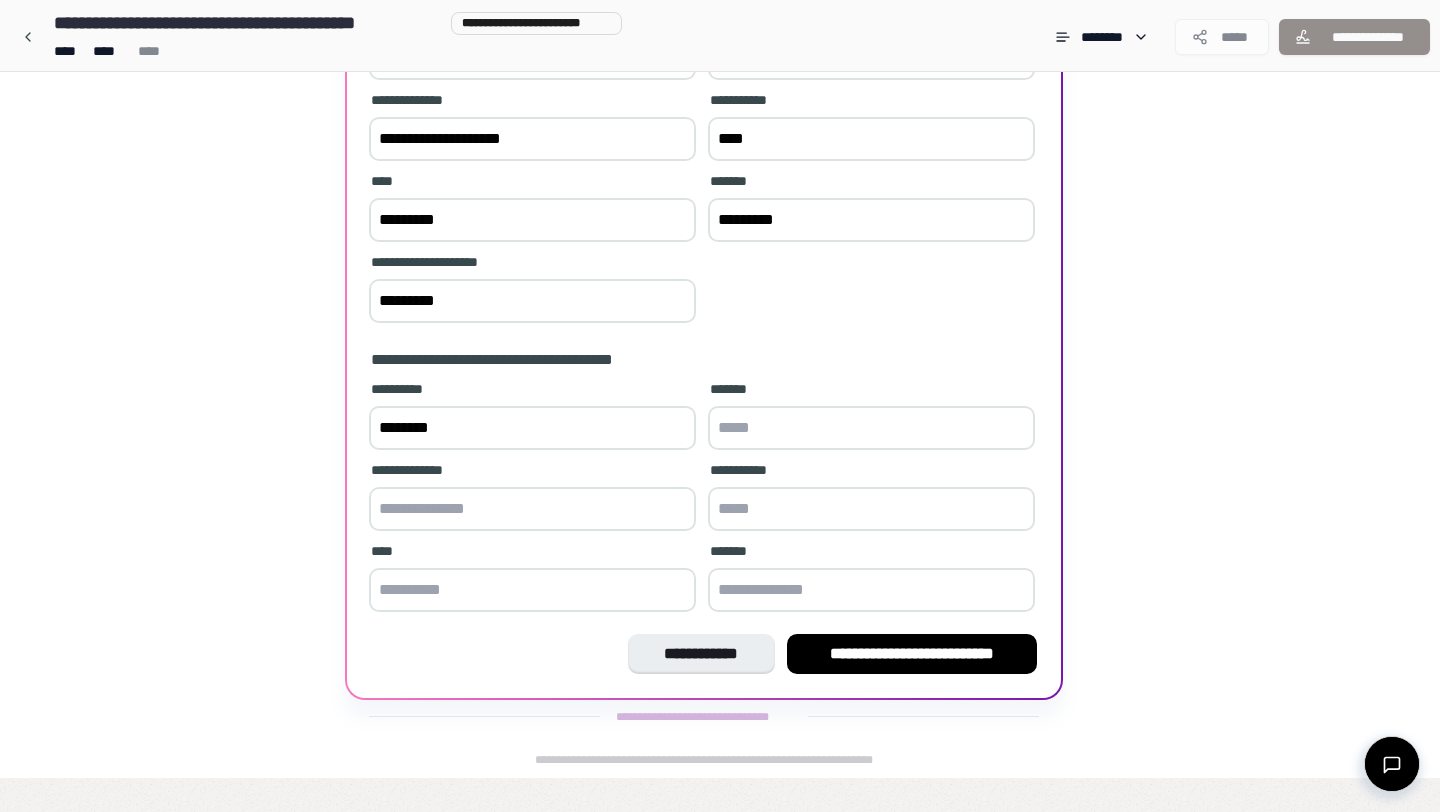 type on "*******" 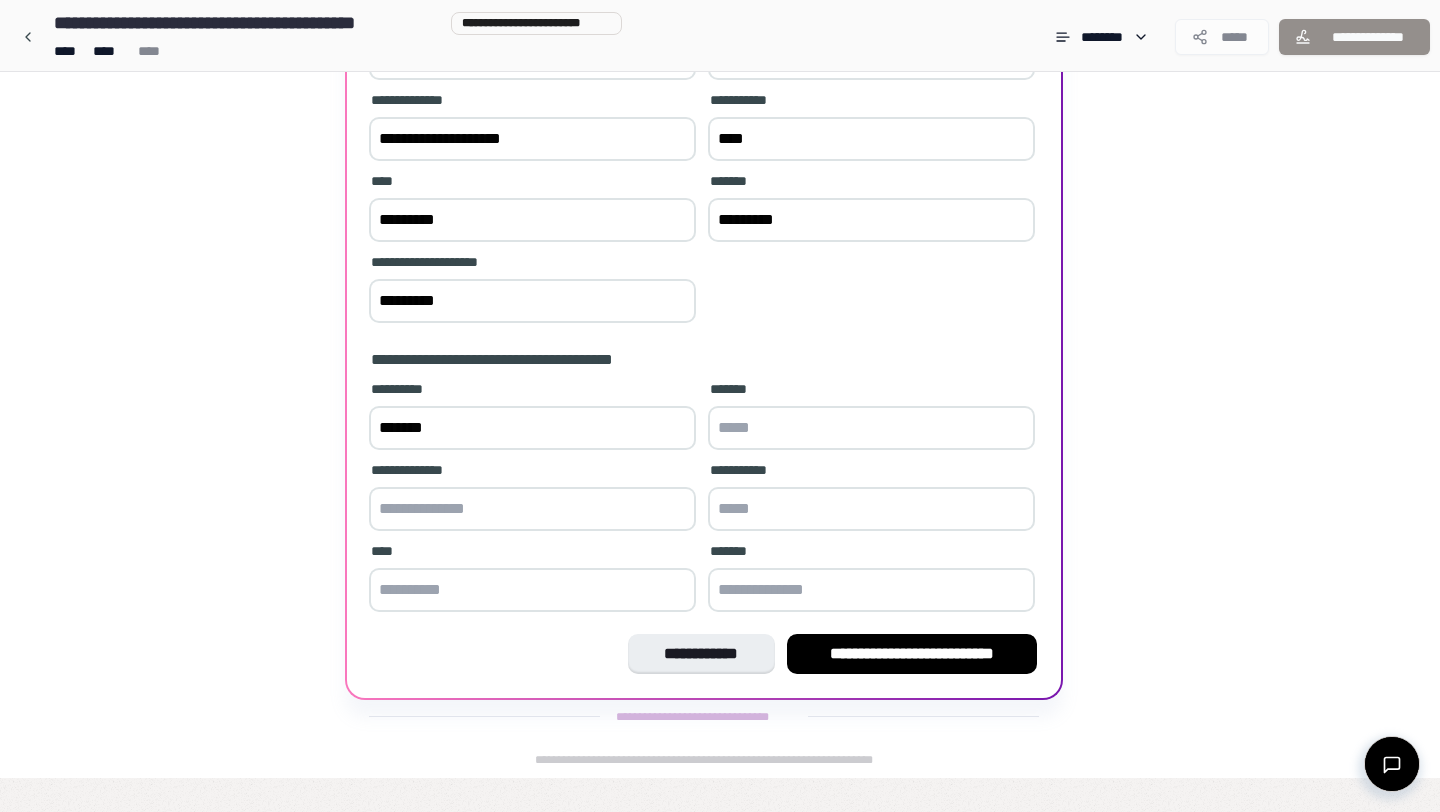 click at bounding box center [871, 428] 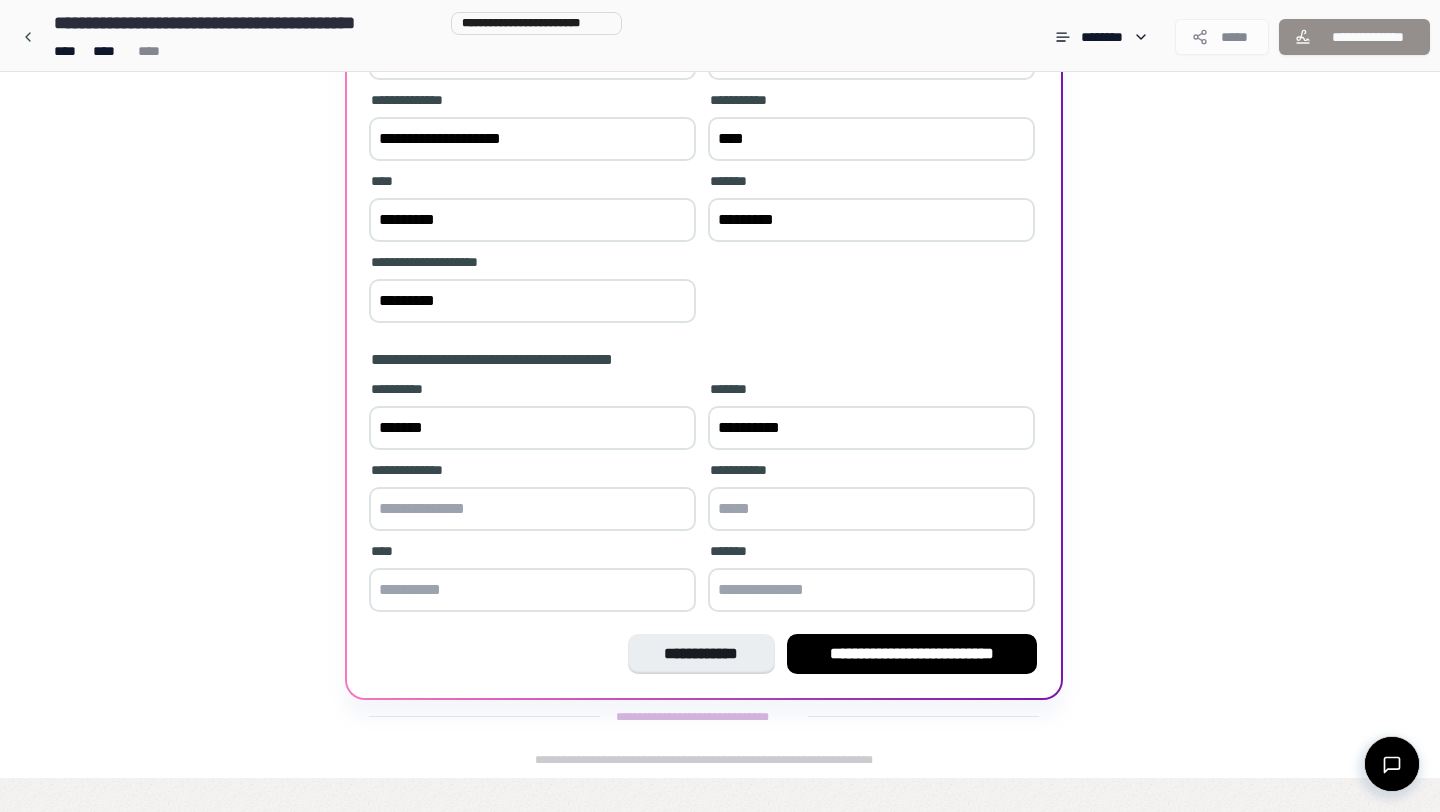 click on "*********" at bounding box center [871, 428] 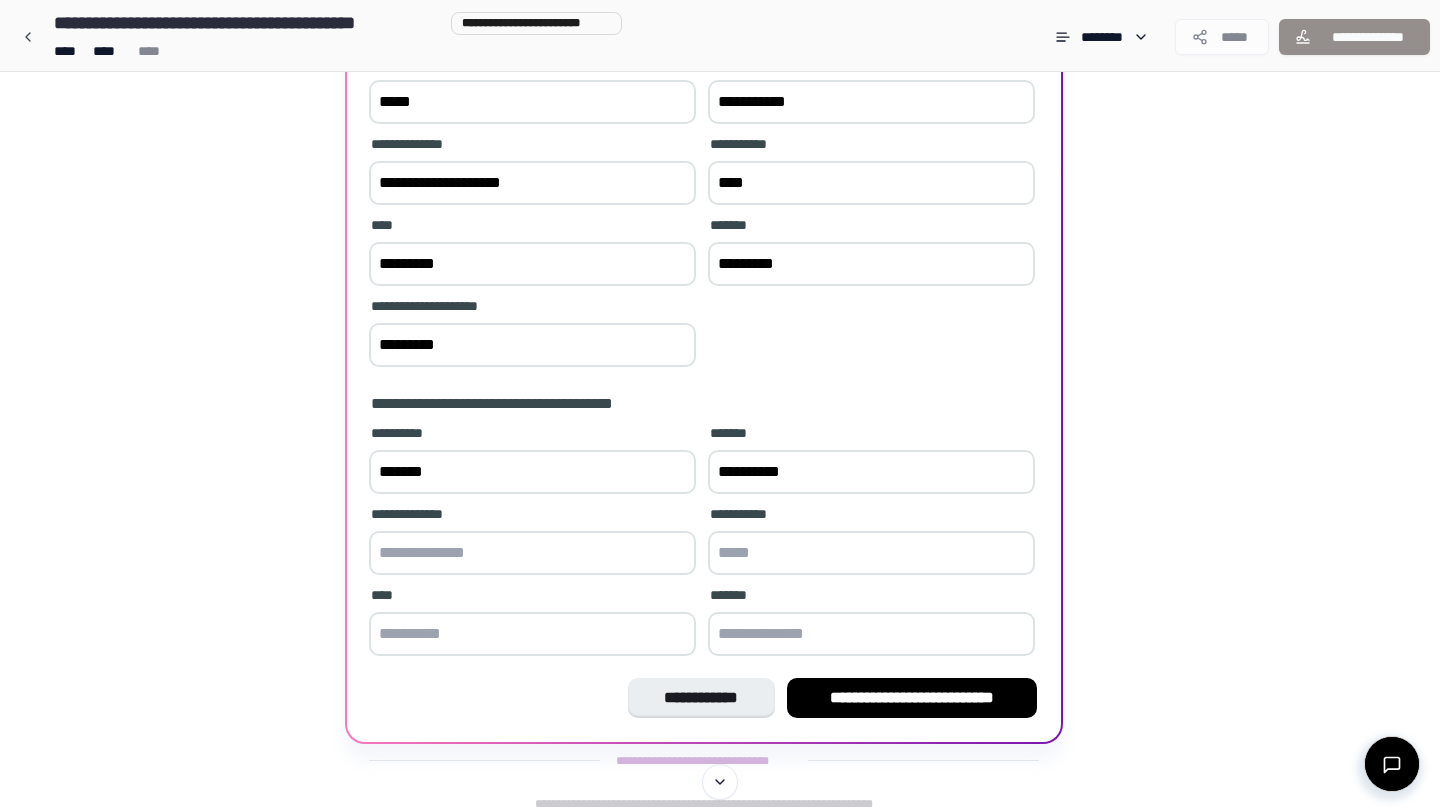scroll, scrollTop: 335, scrollLeft: 0, axis: vertical 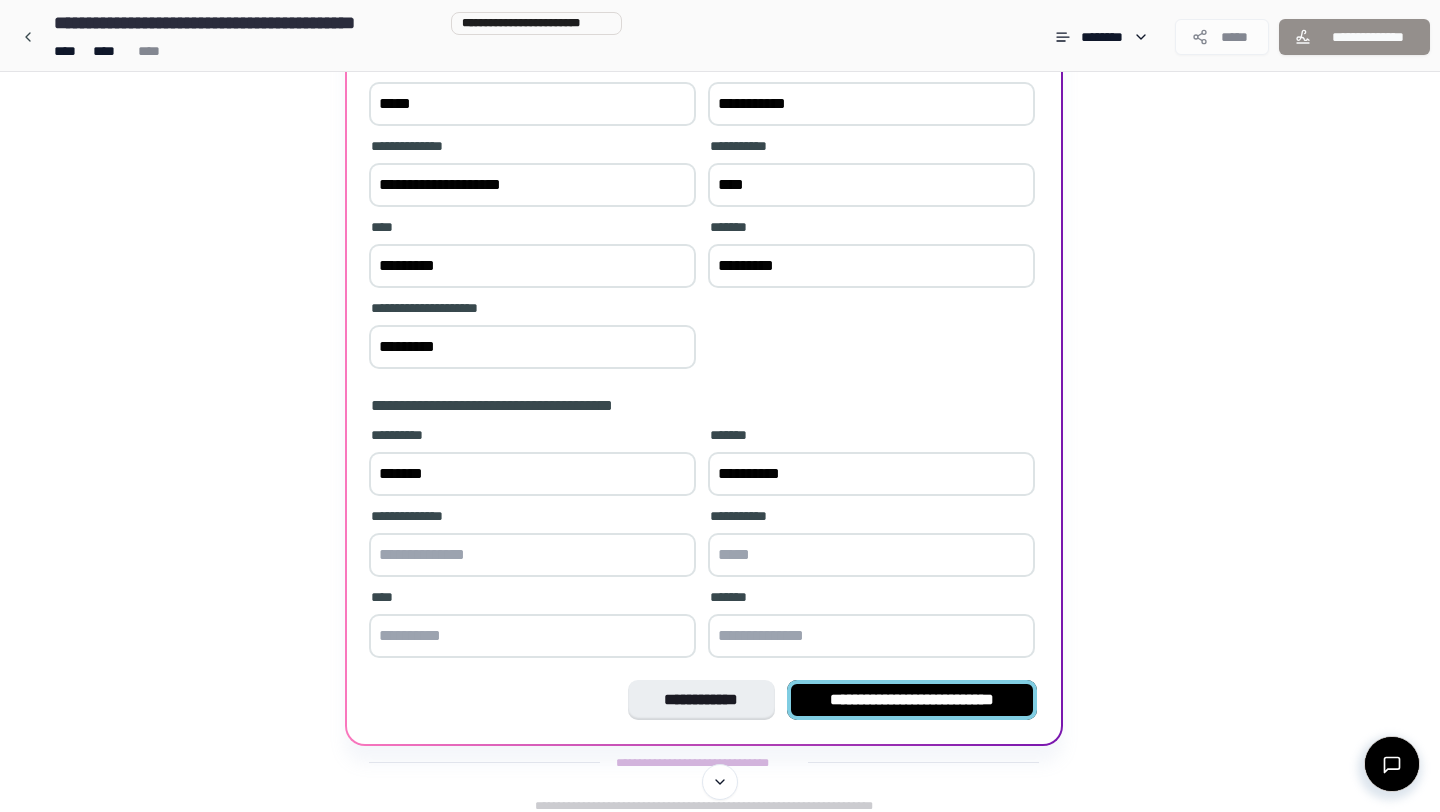 type on "*********" 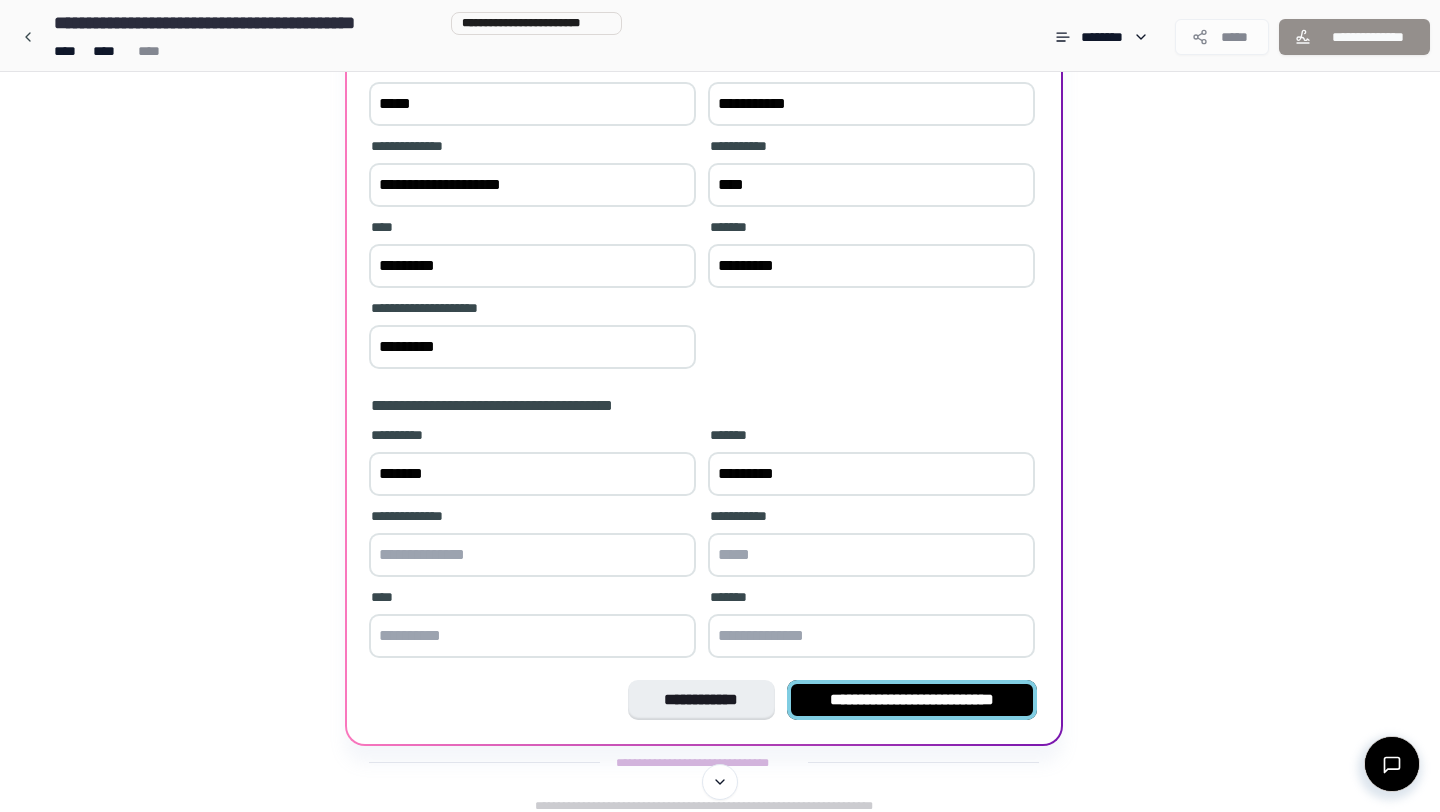 click on "**********" at bounding box center [912, 700] 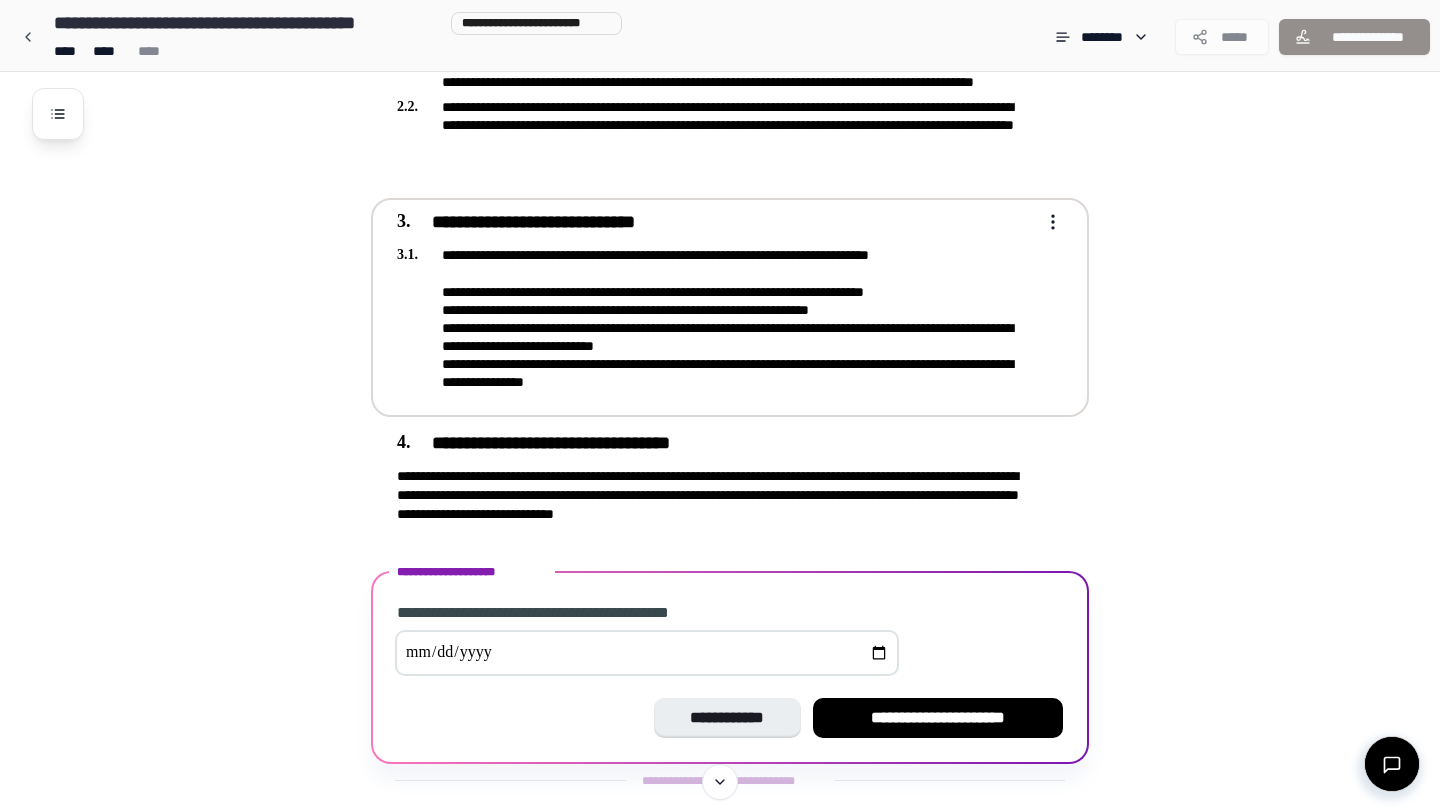 scroll, scrollTop: 770, scrollLeft: 0, axis: vertical 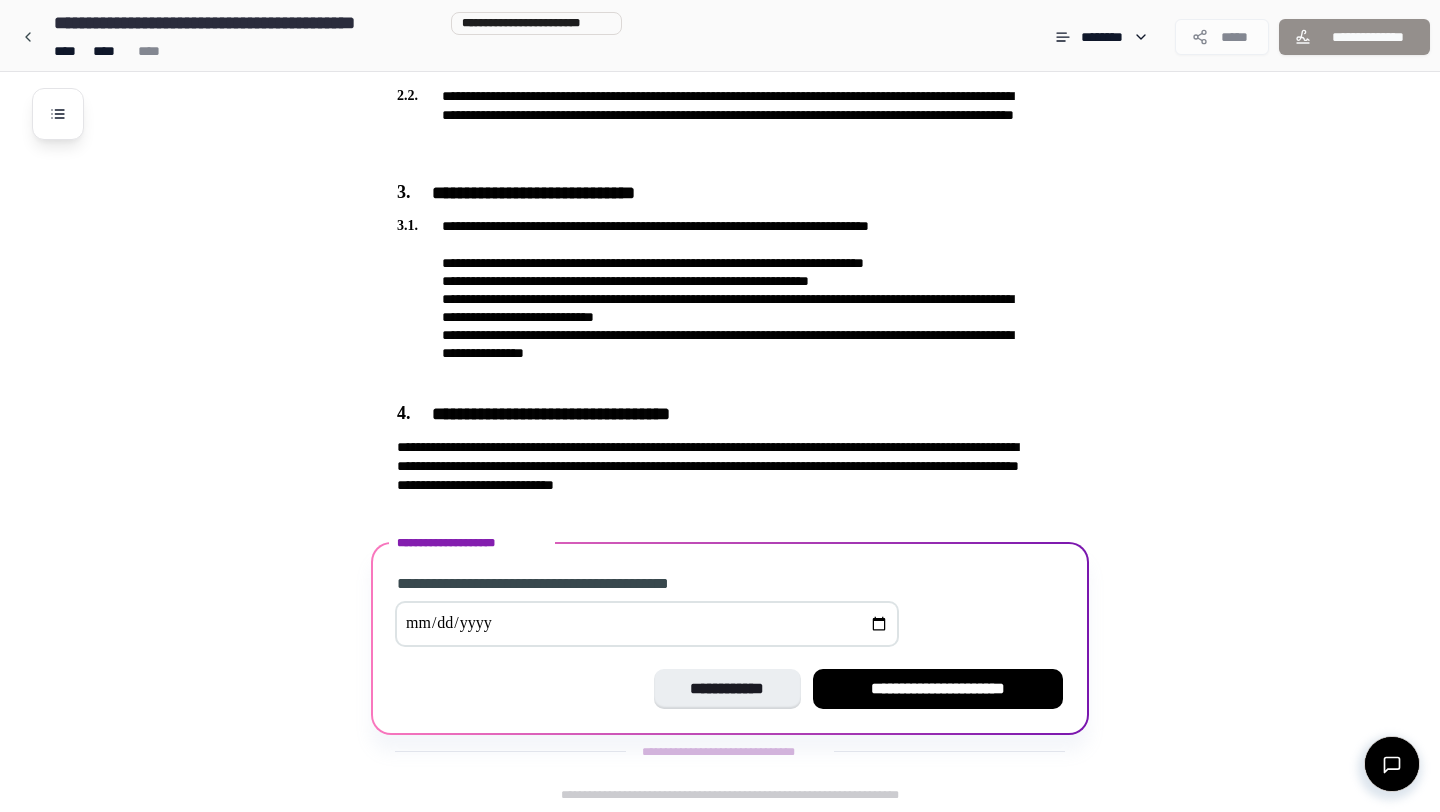 click at bounding box center [647, 624] 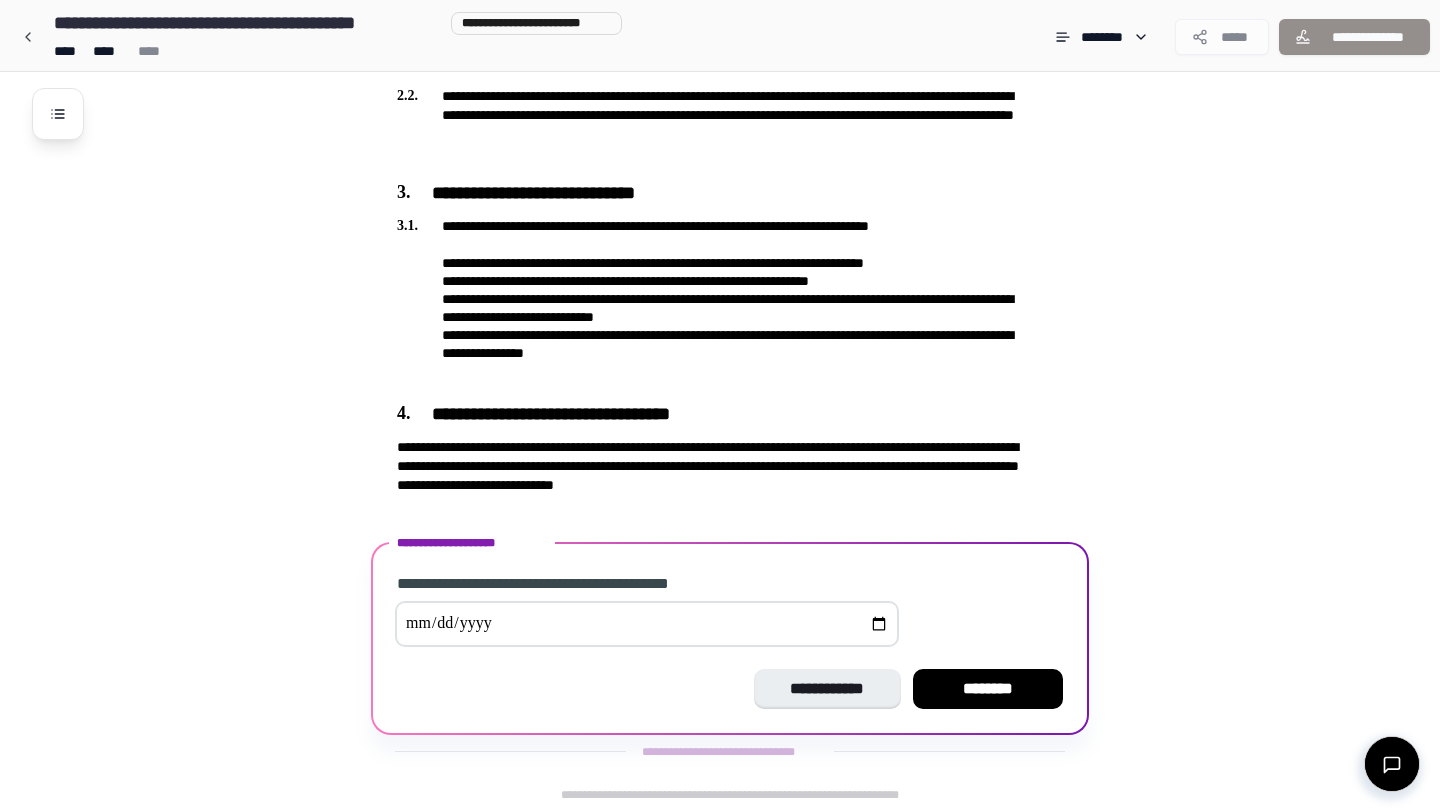 type on "**********" 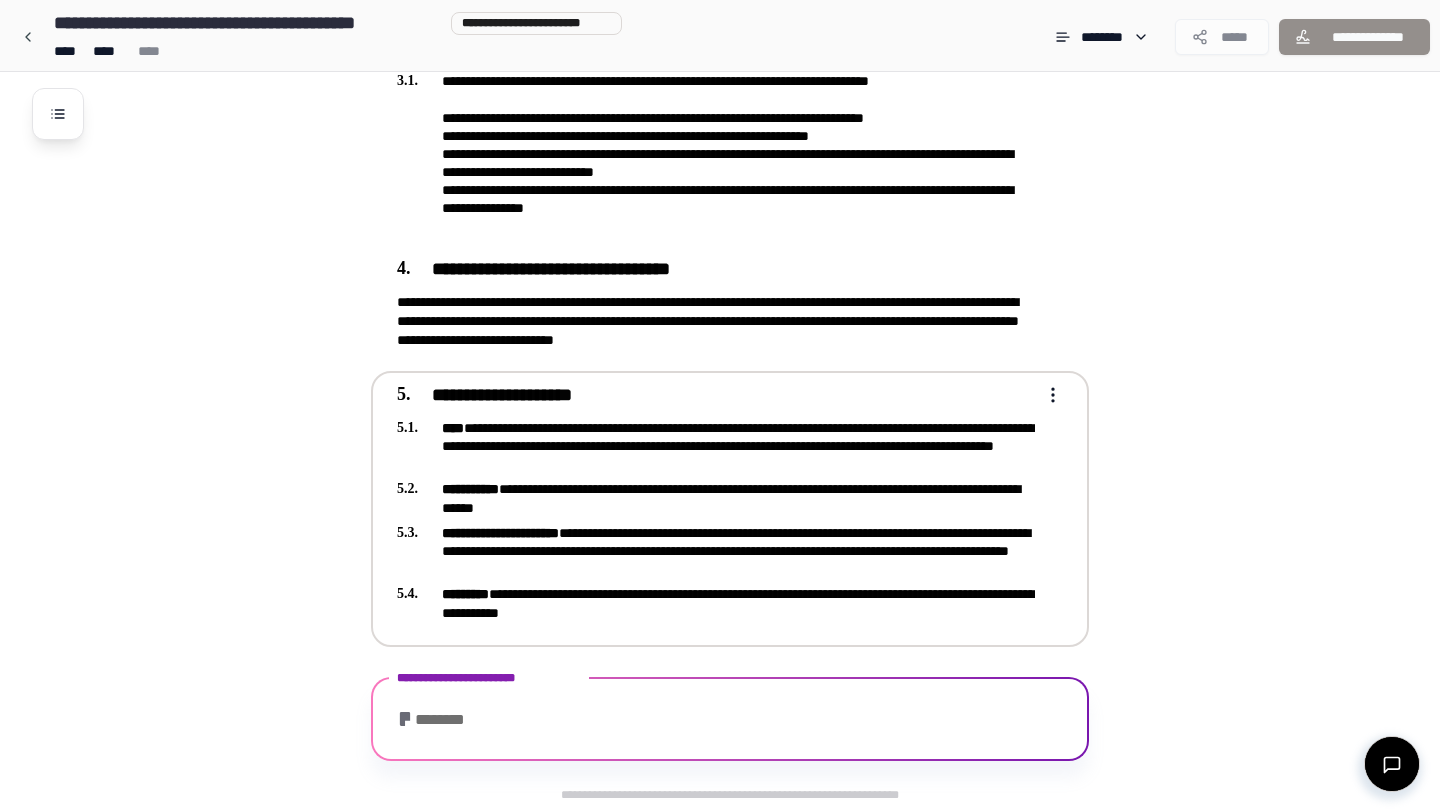 scroll, scrollTop: 1054, scrollLeft: 0, axis: vertical 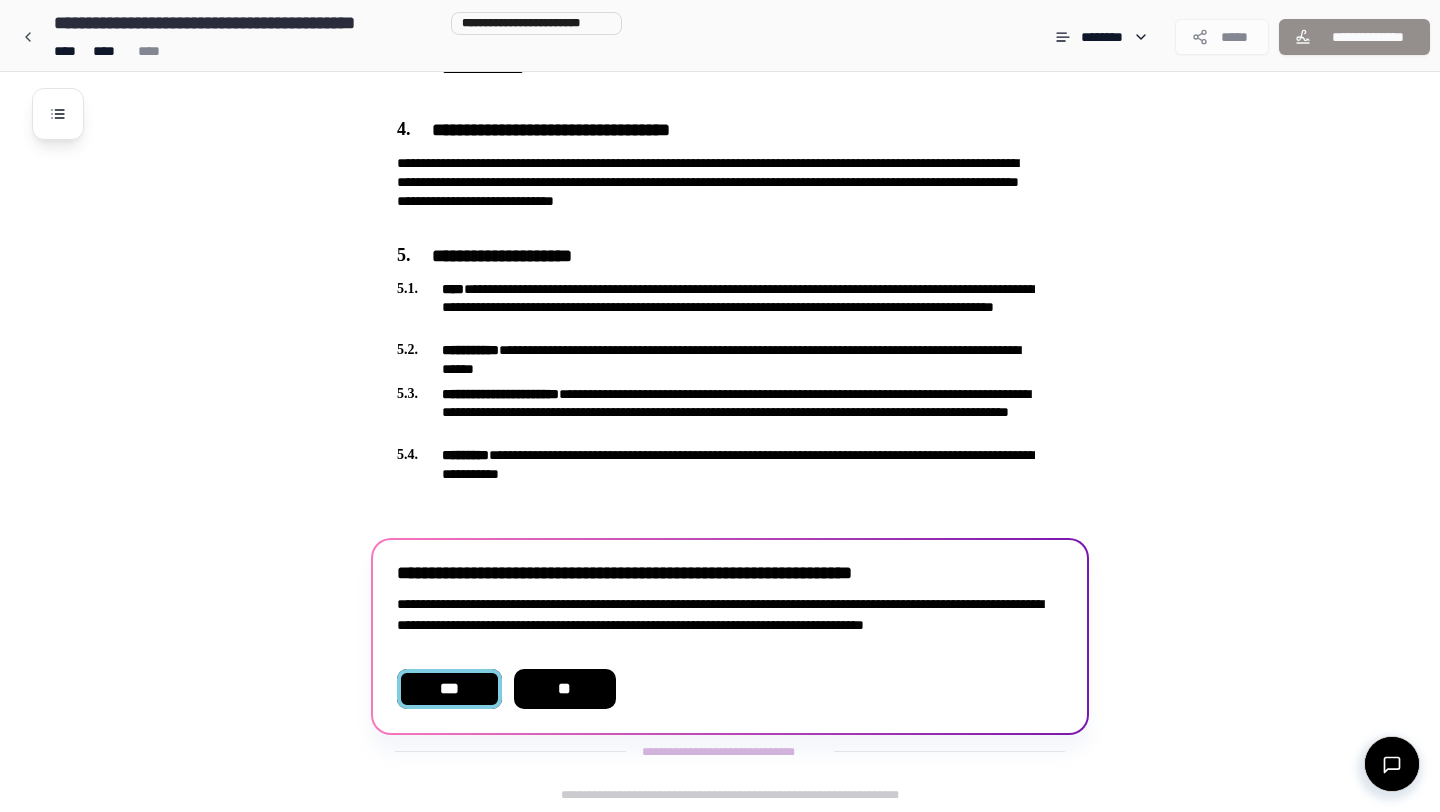 click on "***" at bounding box center (449, 689) 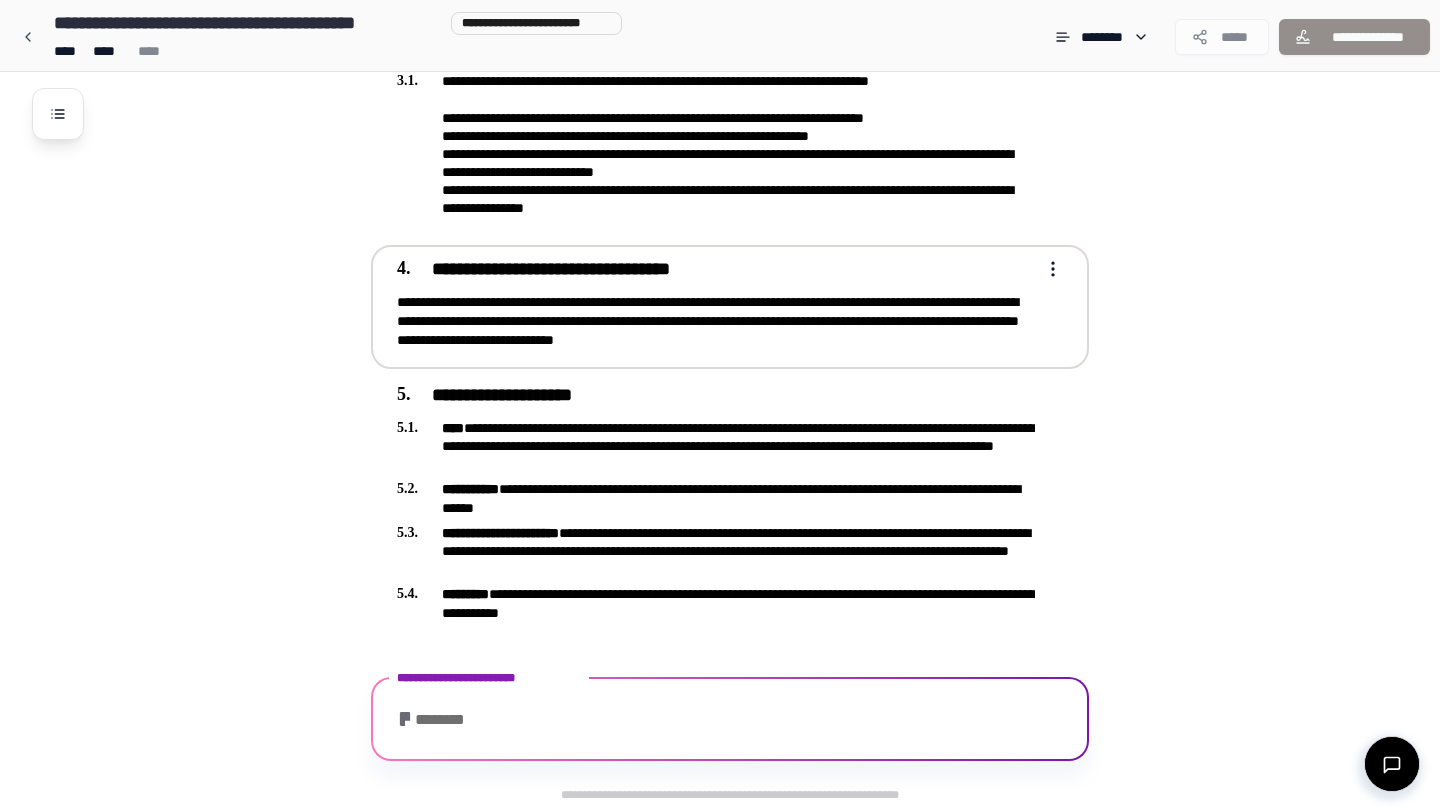 scroll, scrollTop: 1235, scrollLeft: 0, axis: vertical 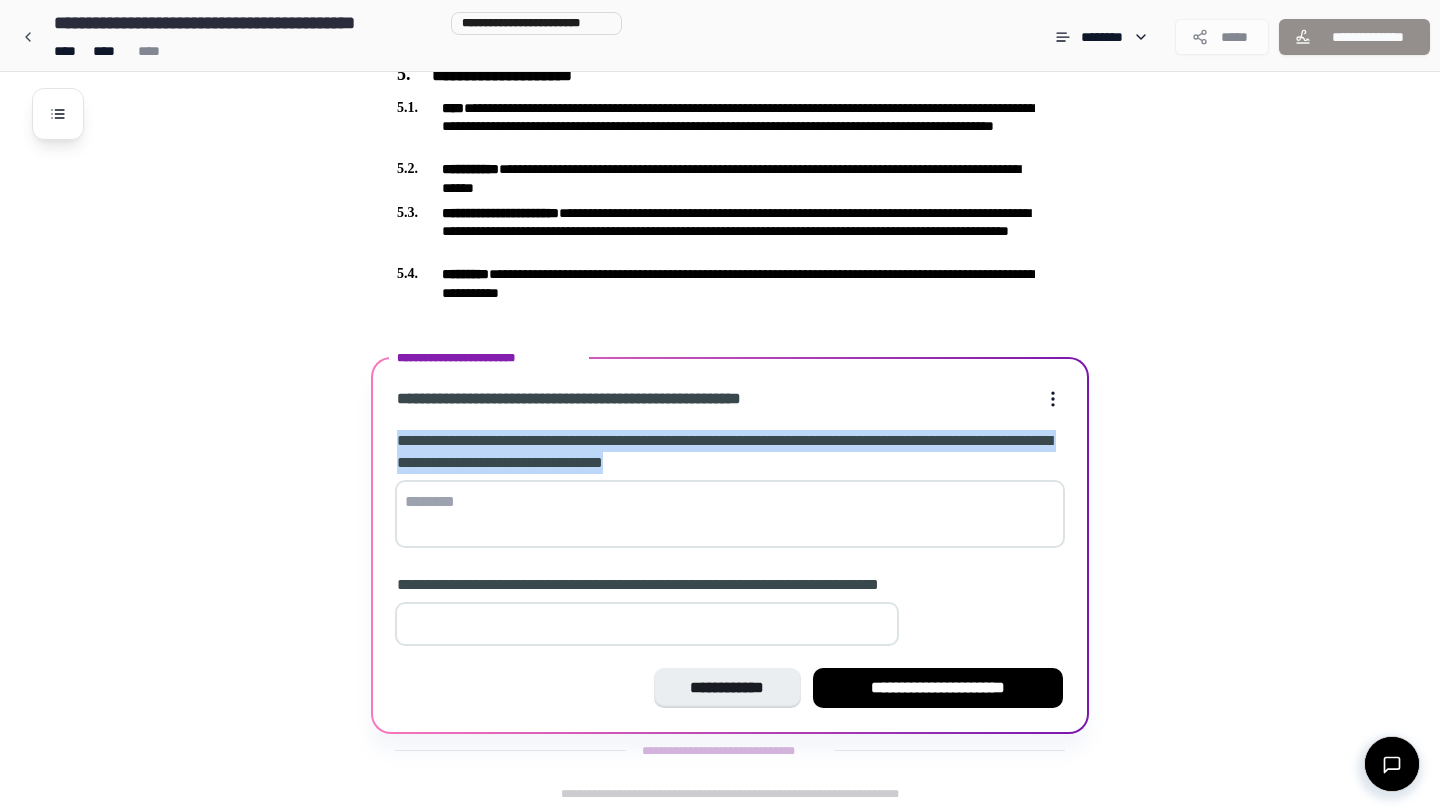 drag, startPoint x: 852, startPoint y: 457, endPoint x: 382, endPoint y: 449, distance: 470.06808 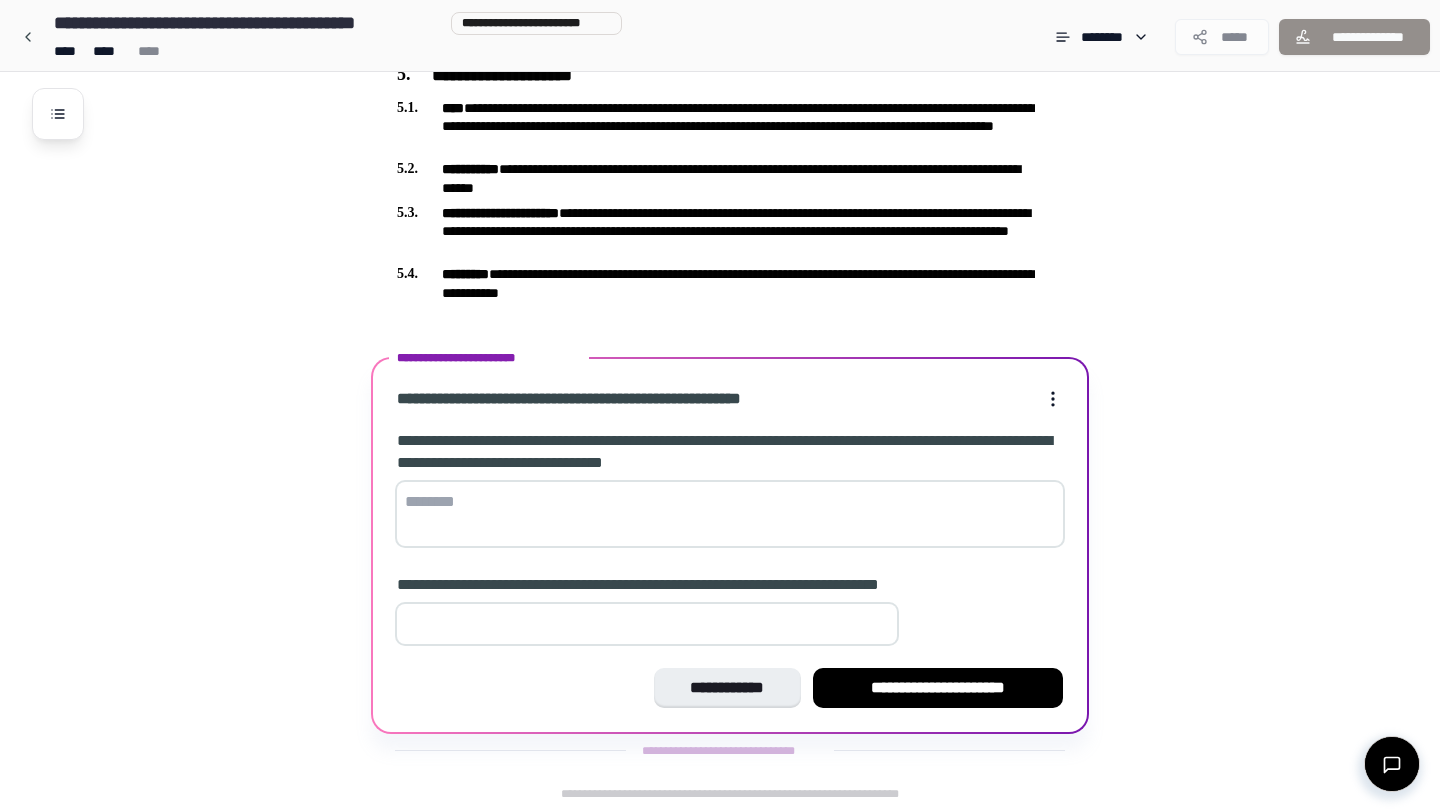click at bounding box center (730, 514) 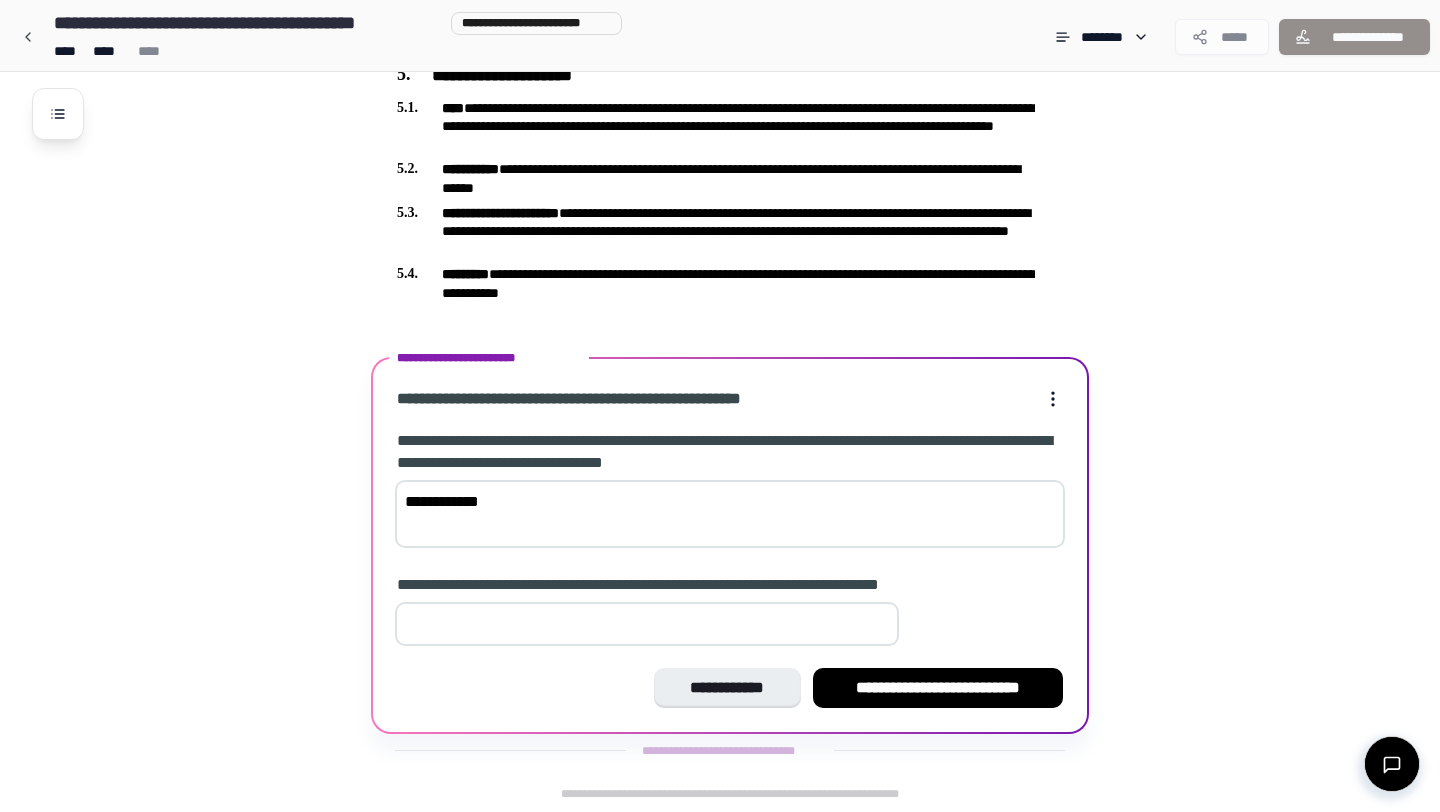 type on "**********" 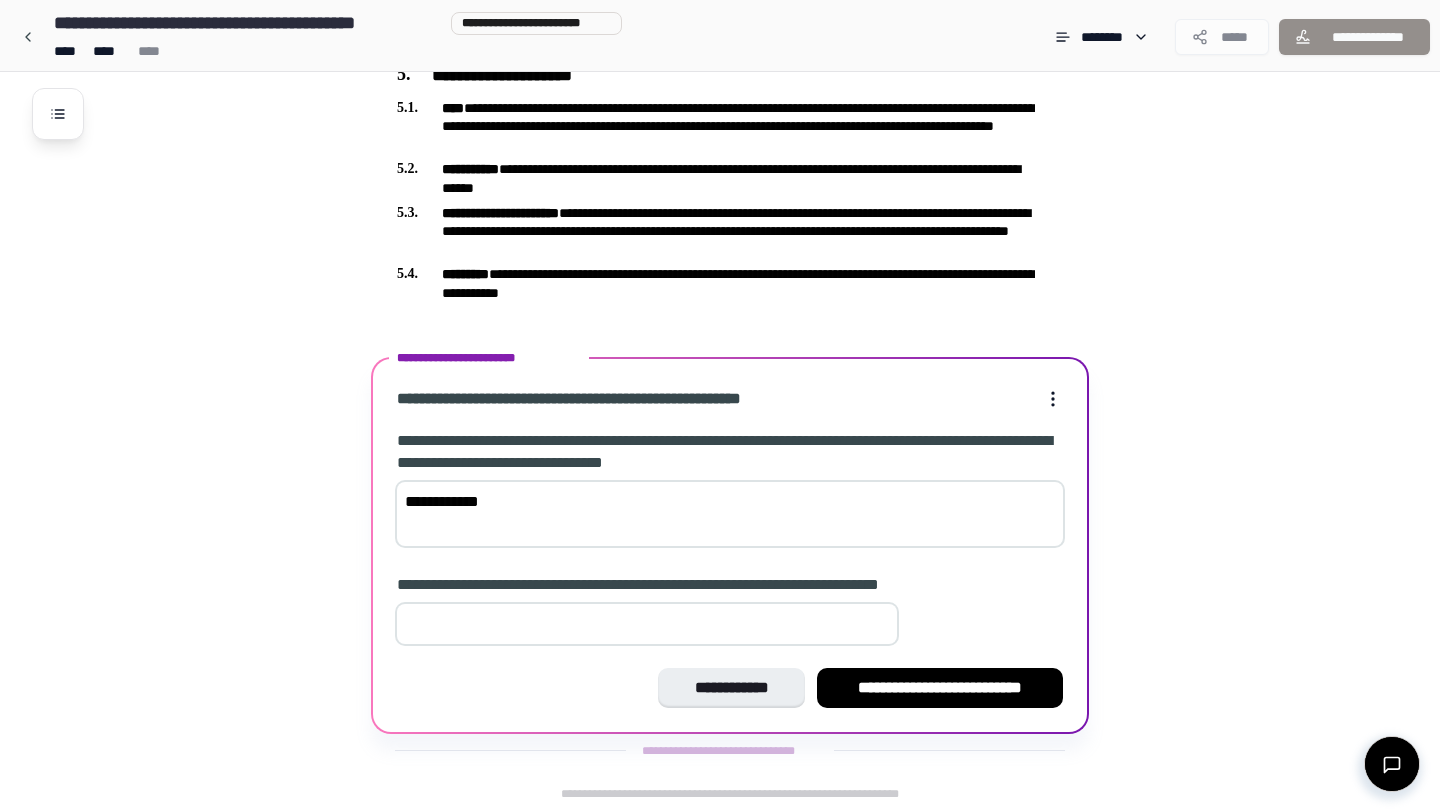 type on "*" 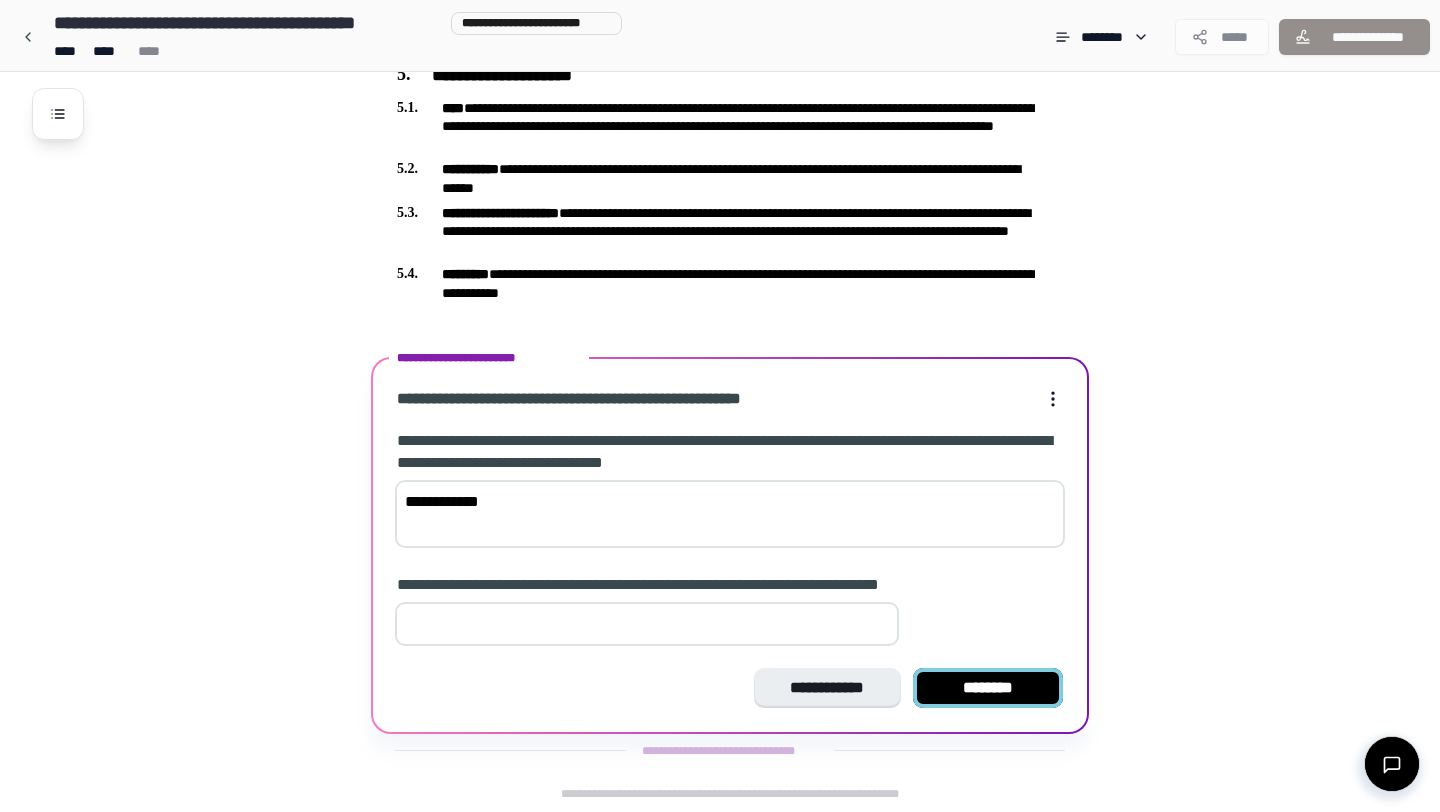 type on "*" 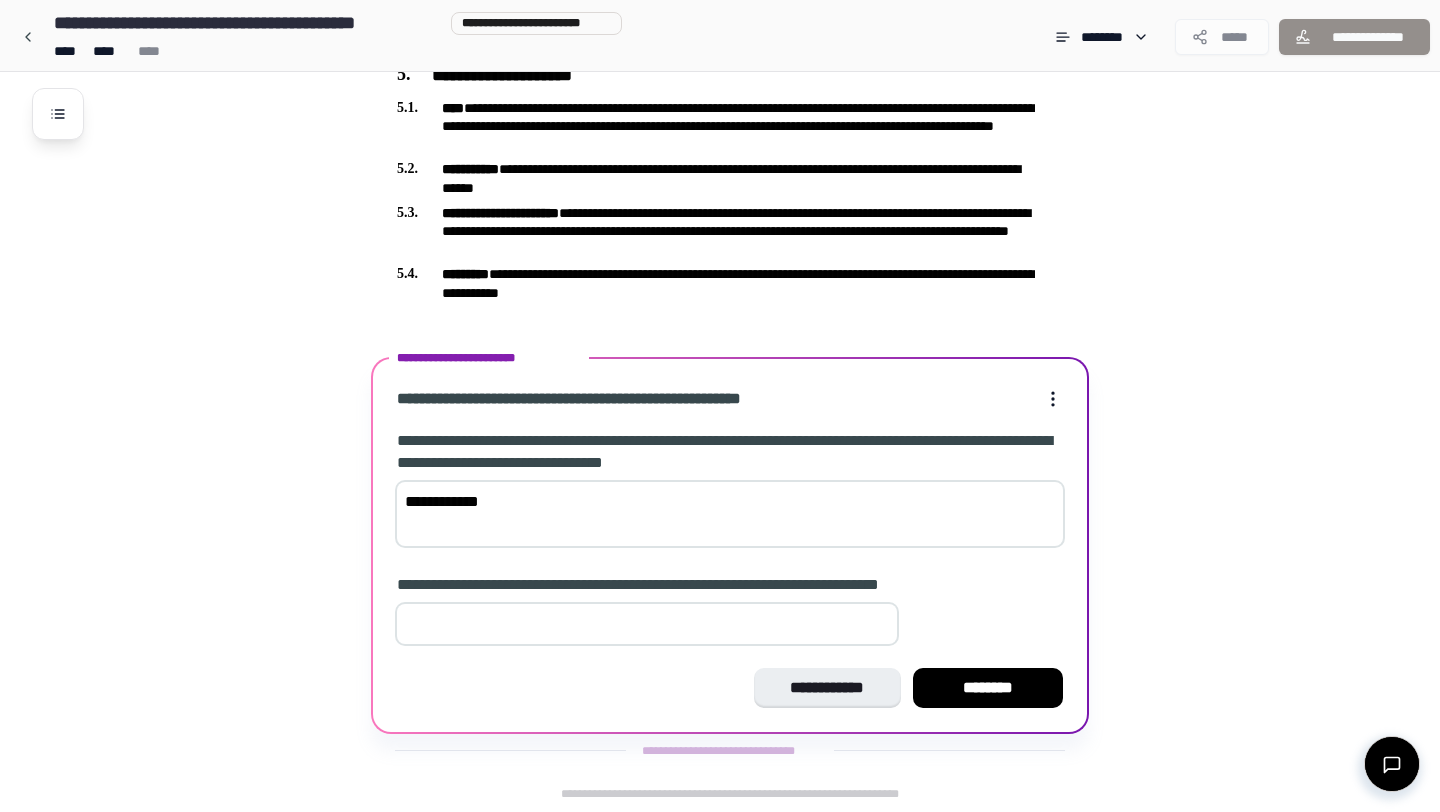 type on "*" 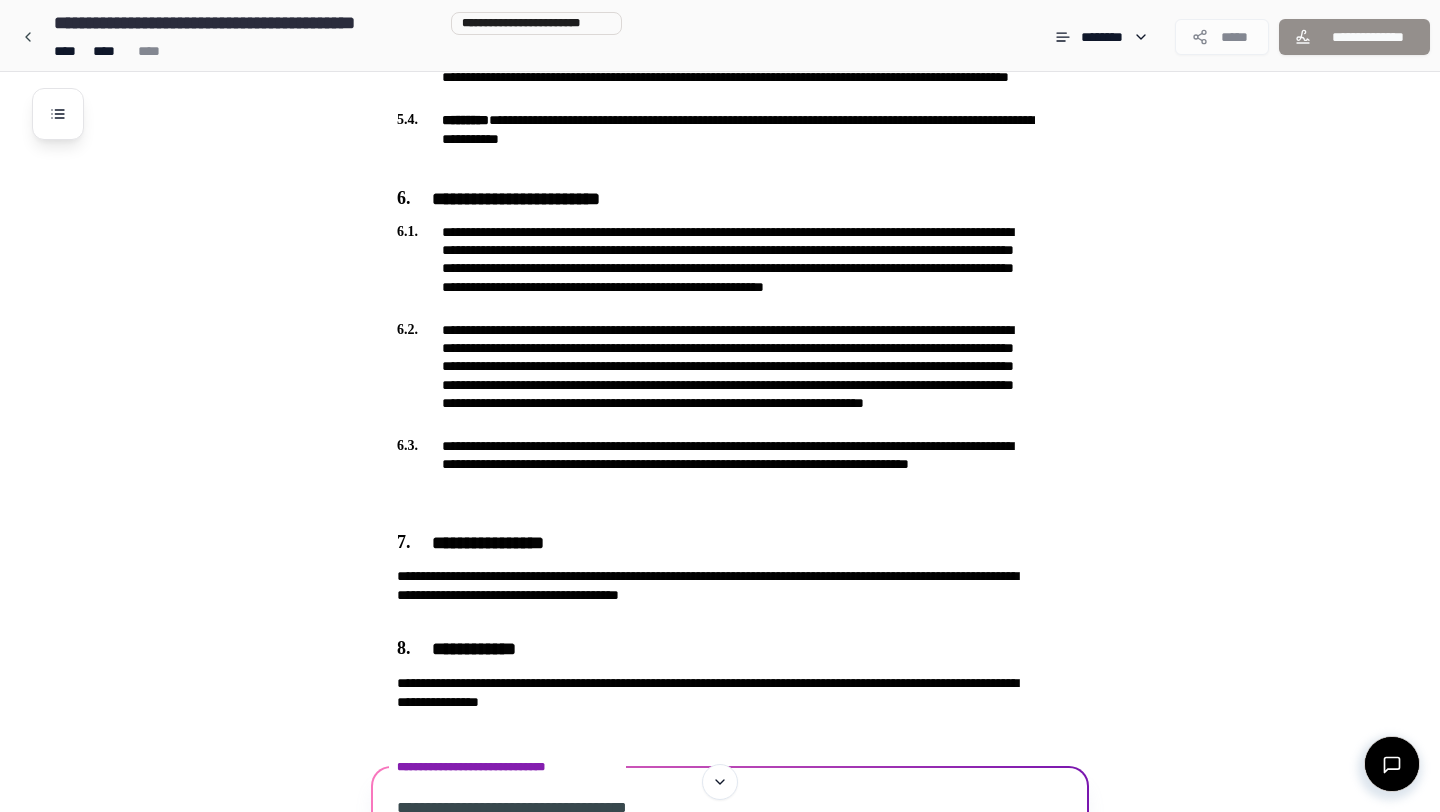 scroll, scrollTop: 1641, scrollLeft: 0, axis: vertical 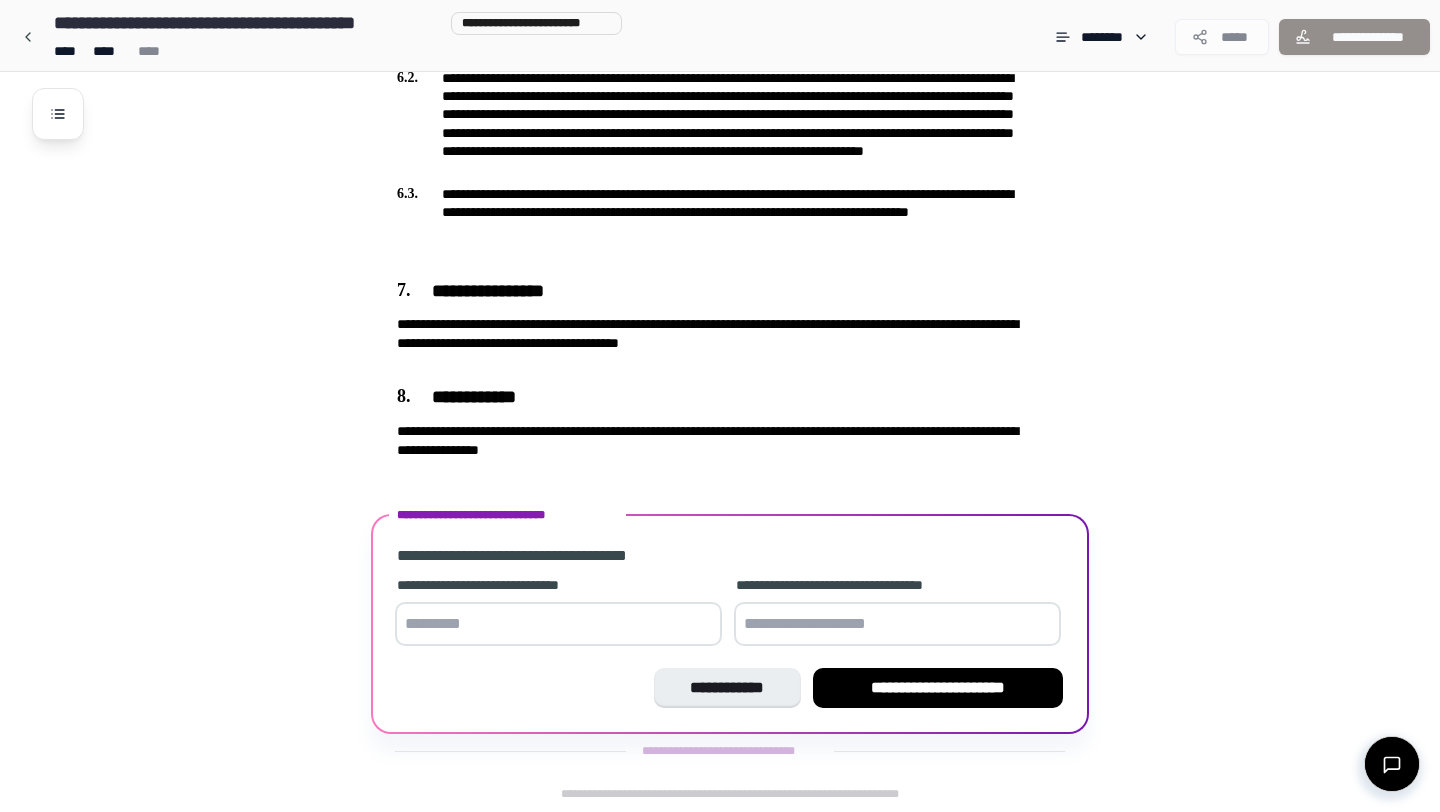 click at bounding box center (558, 624) 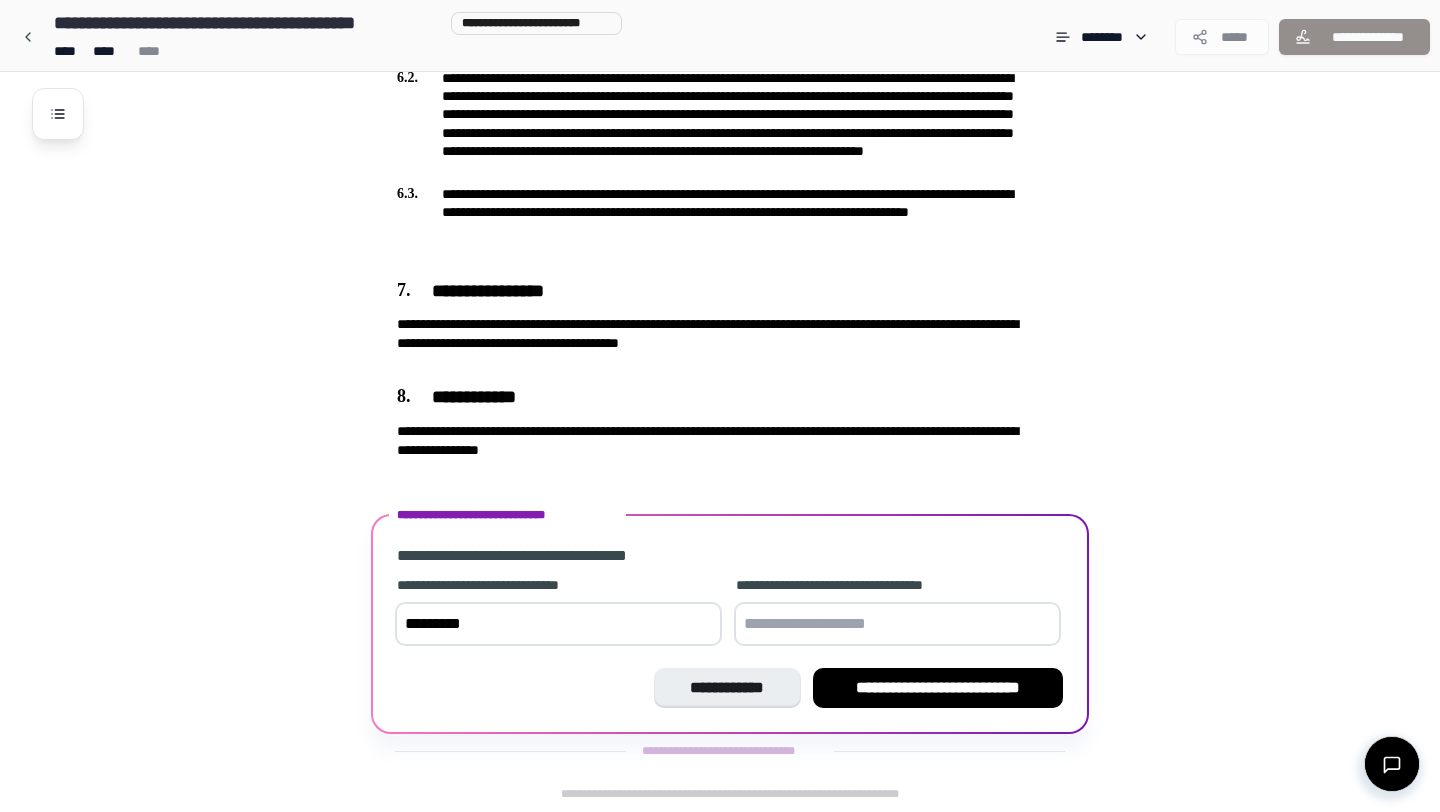 click at bounding box center [897, 624] 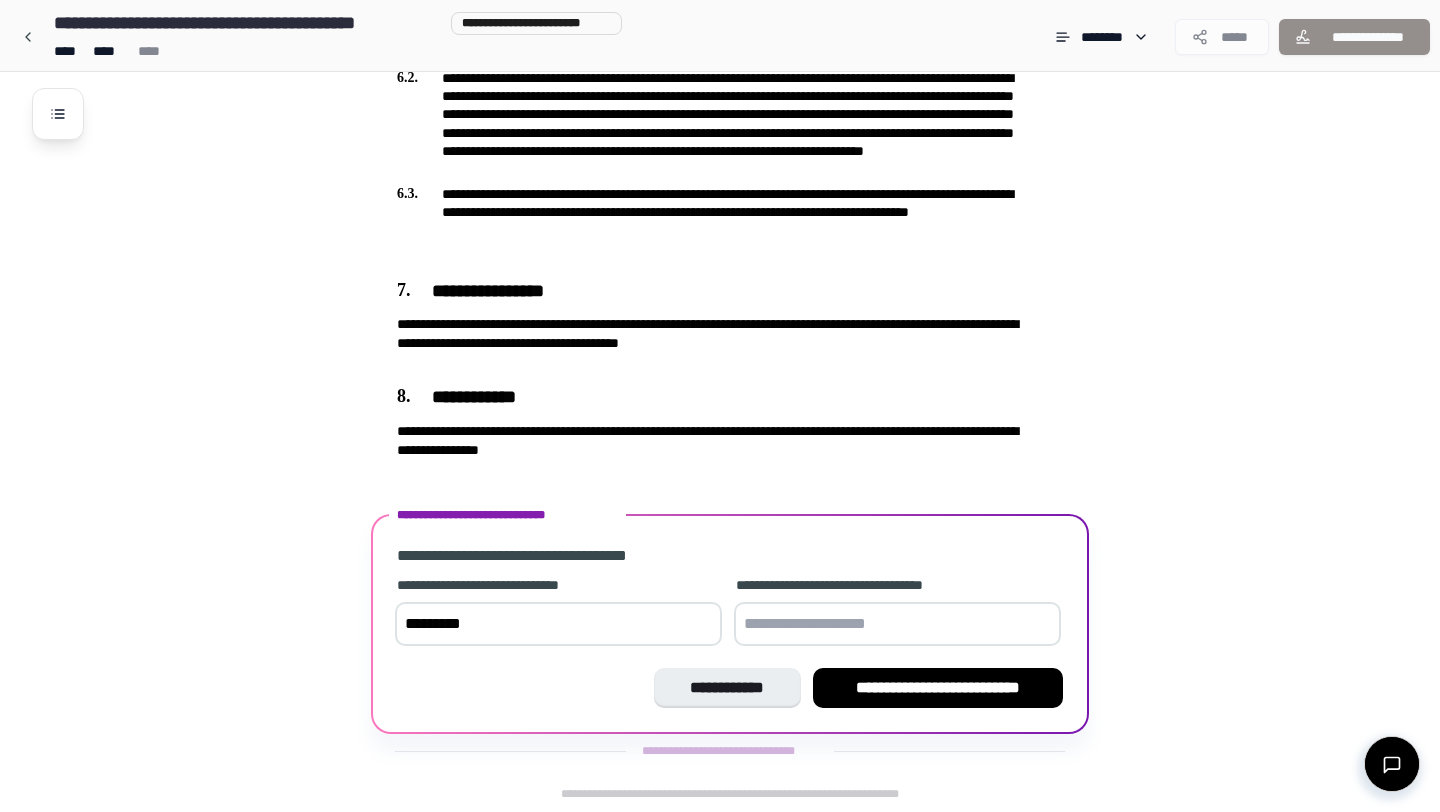 type on "**********" 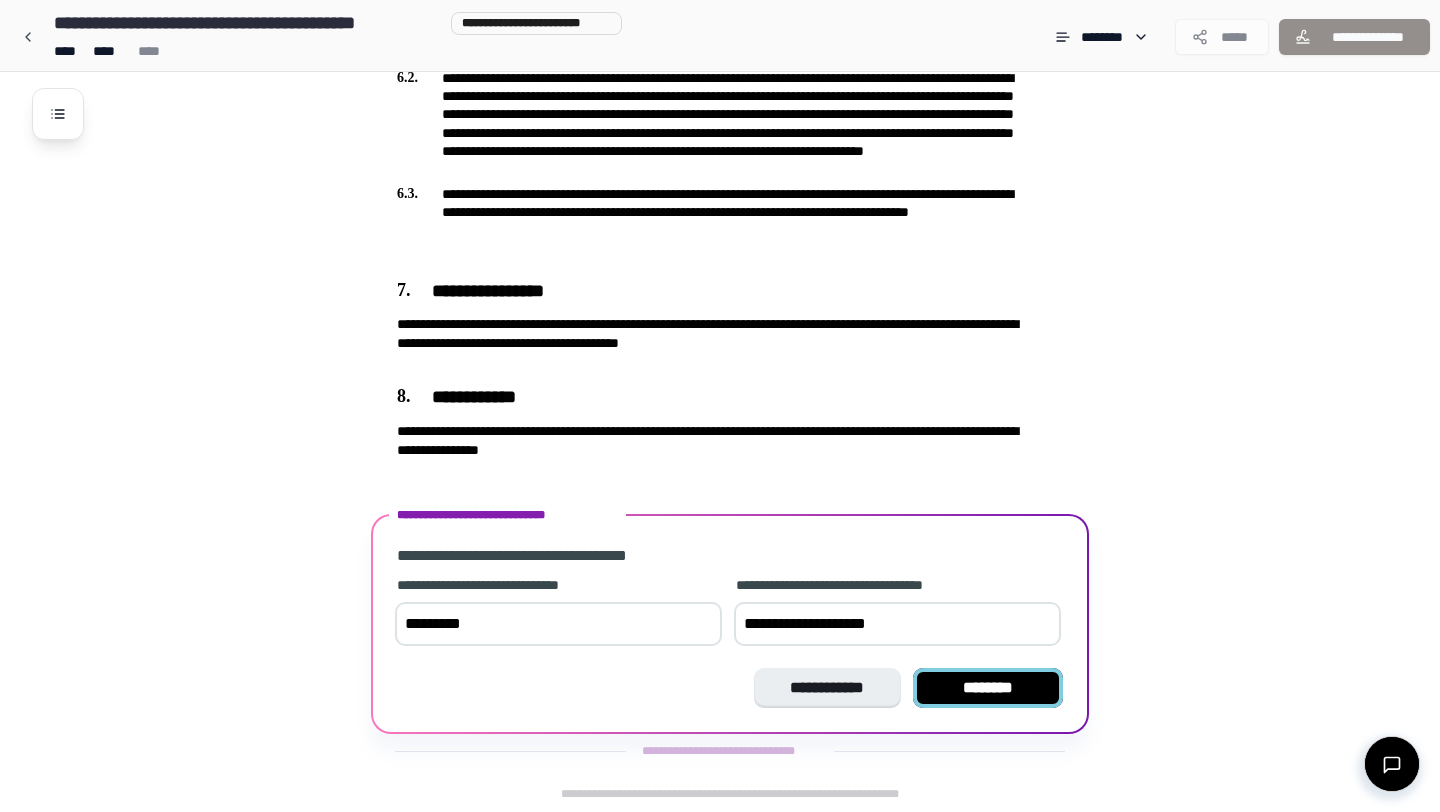 click on "********" at bounding box center (988, 688) 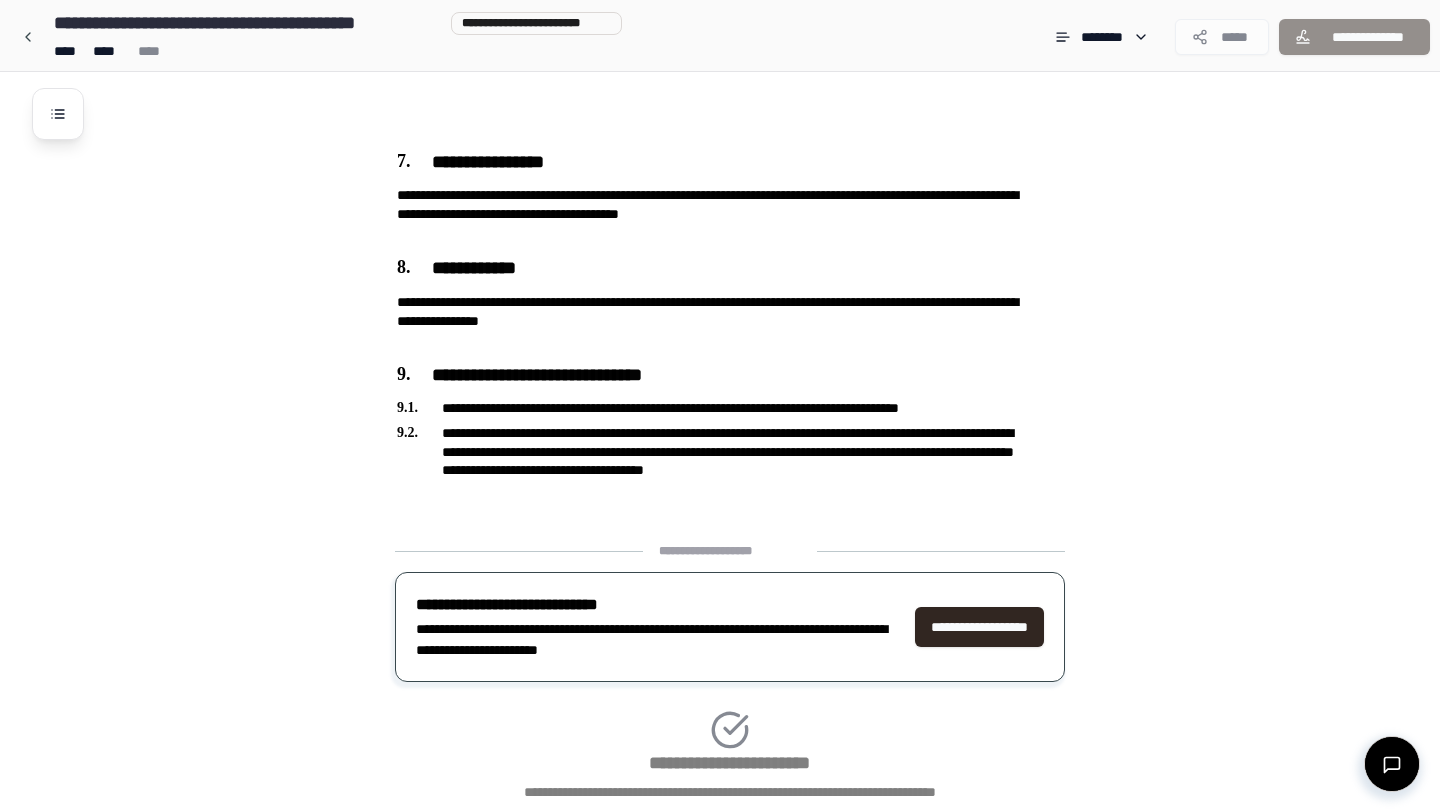 scroll, scrollTop: 1904, scrollLeft: 0, axis: vertical 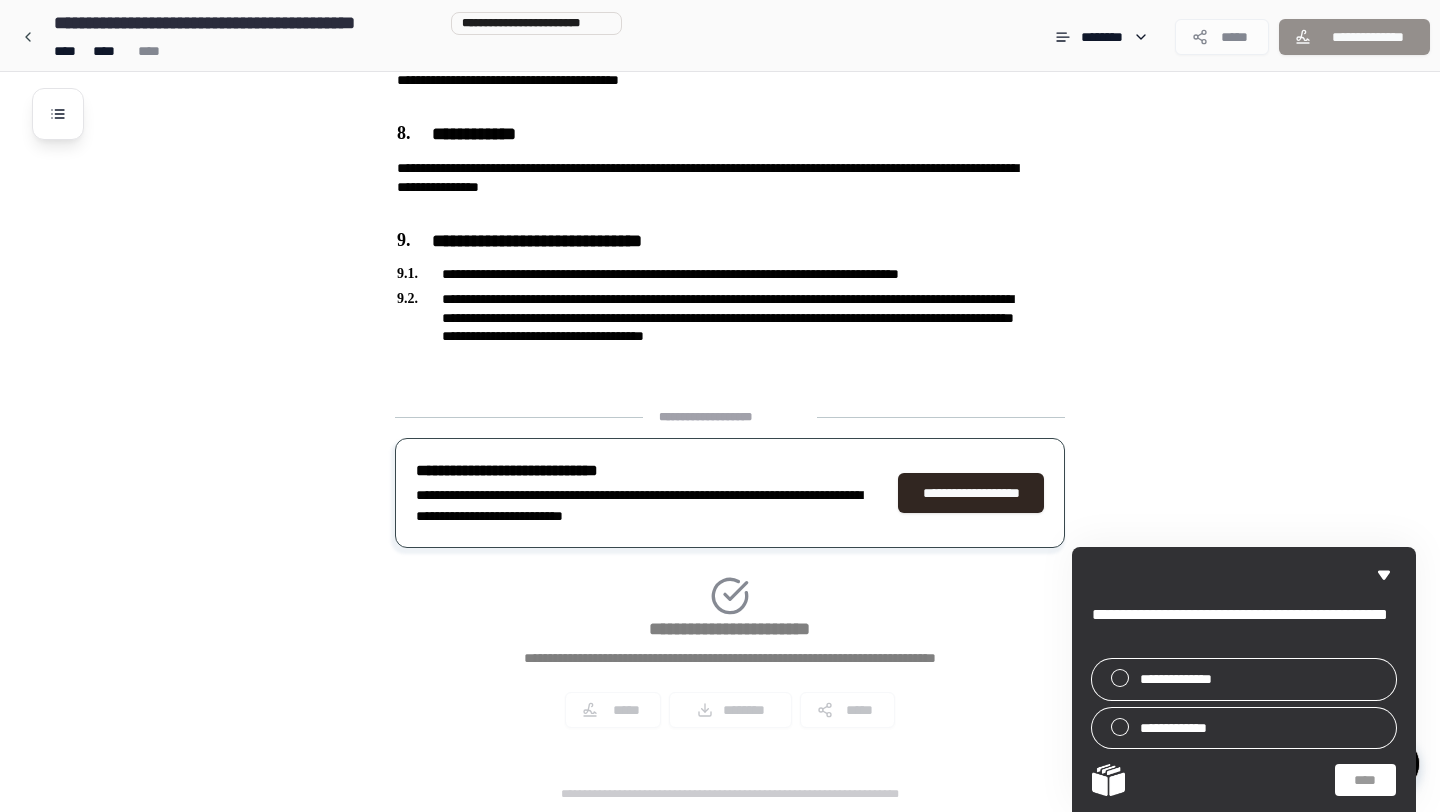 click on "Non-Disclosure Agreement **** [COMPANY] [ADDRESS] [CITY] [STATE]
[PHONE] [EMAIL]
[WEBSITE] [CONTACT_PERSON]
[JOB_TITLE]
[ADDRESS]
[COMPANY_NAME] [ADDRESS] [CITY] [STATE] [ZIP] [COUNTRY] [PHONE] [EMAIL]" at bounding box center (746, -510) 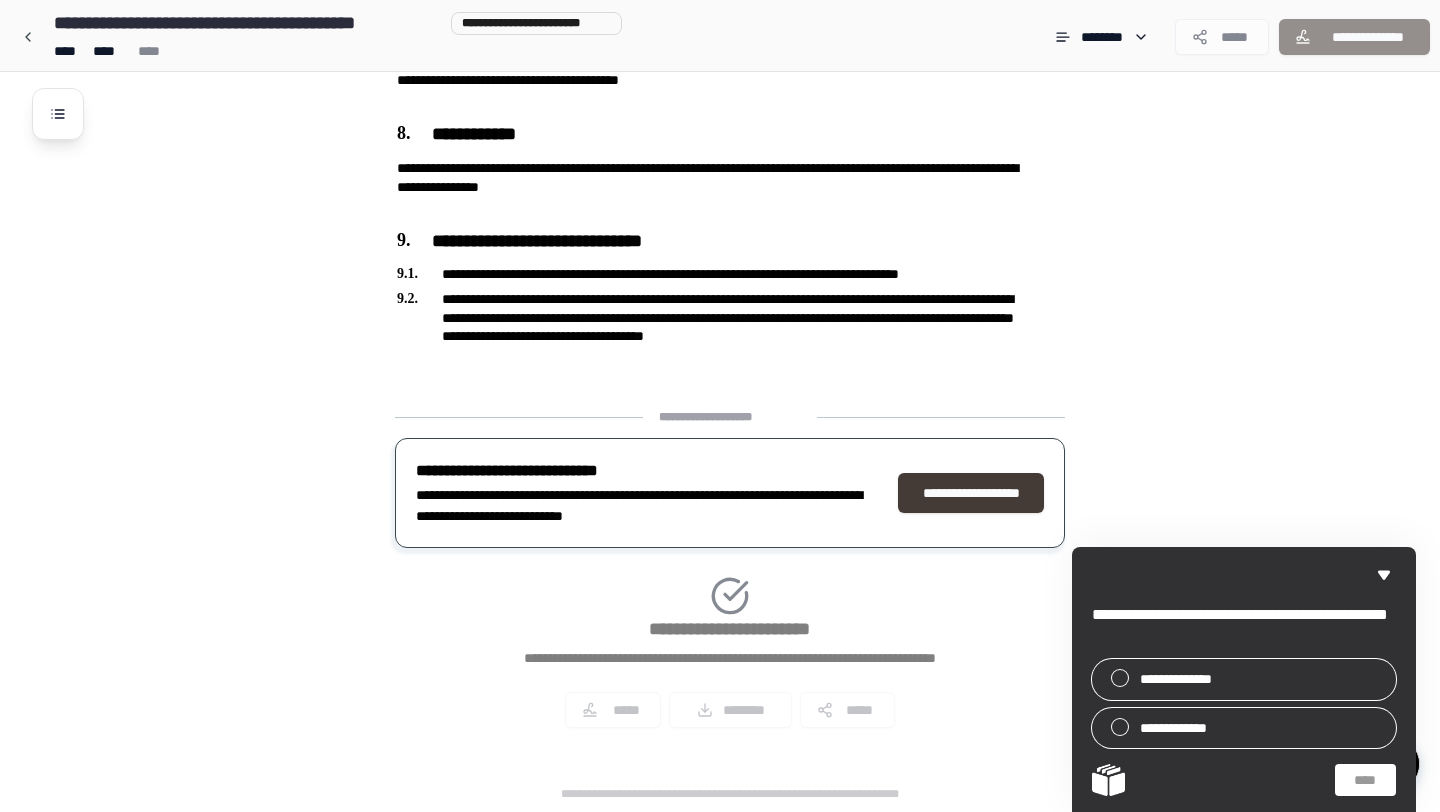 click on "**********" at bounding box center [971, 493] 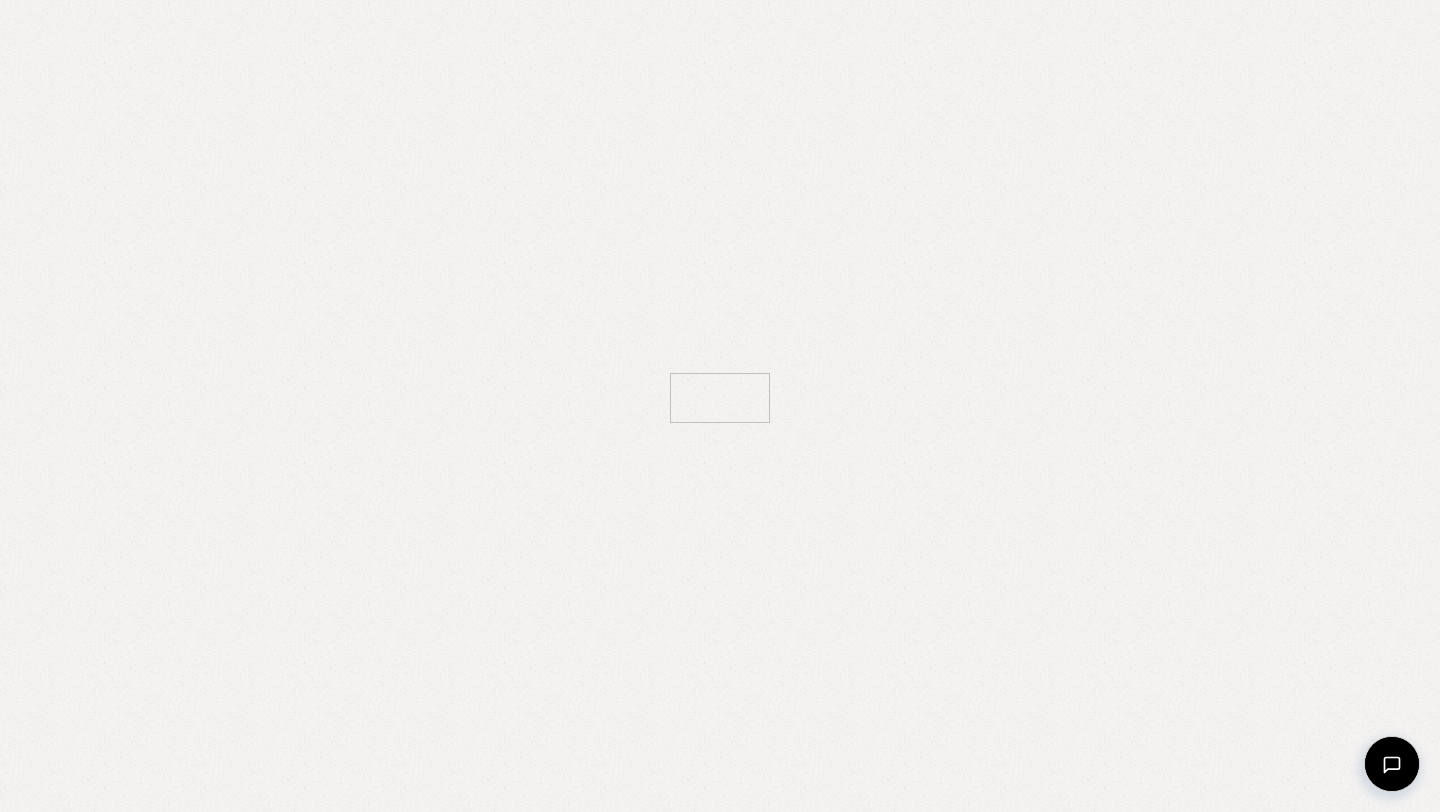 scroll, scrollTop: 0, scrollLeft: 0, axis: both 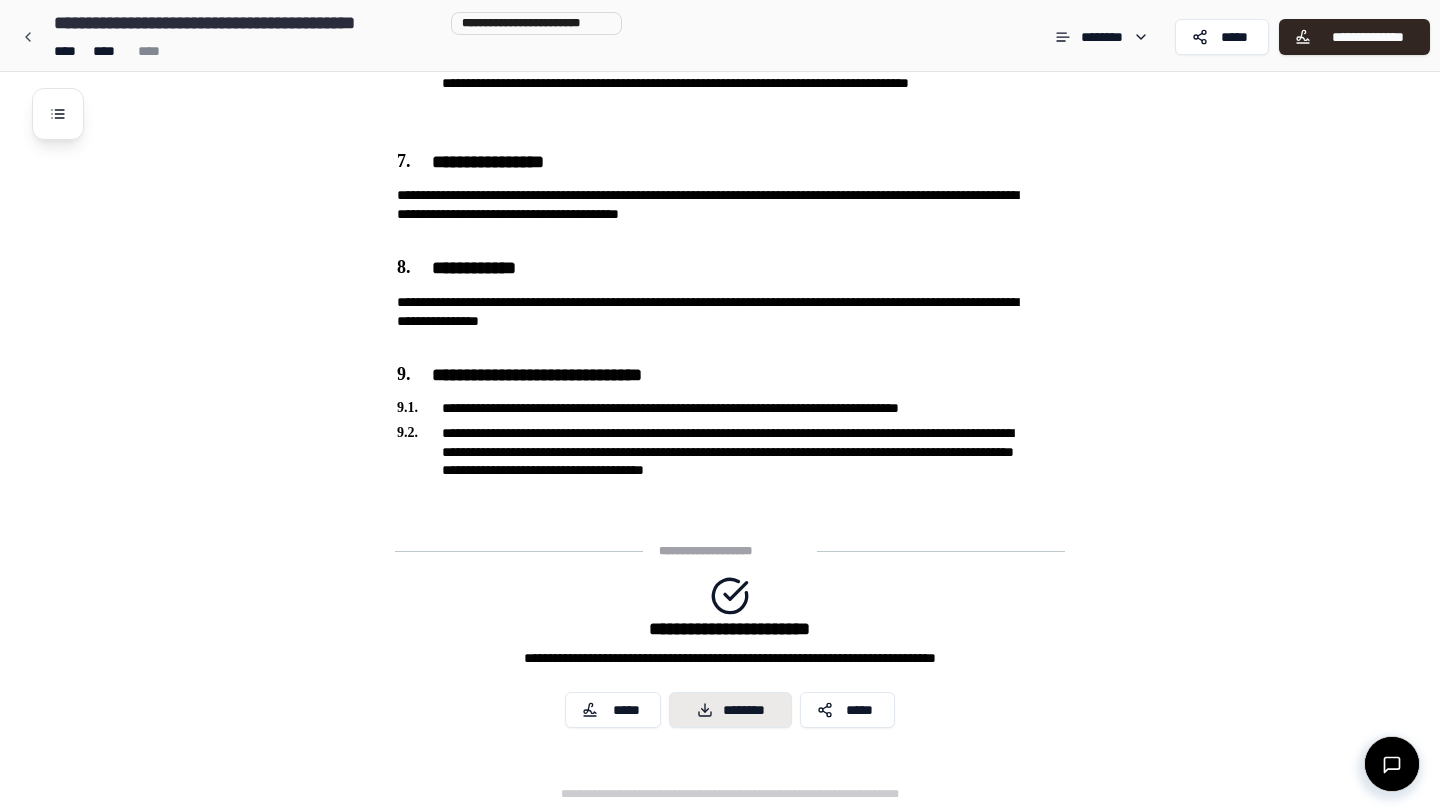 click on "********" at bounding box center (730, 710) 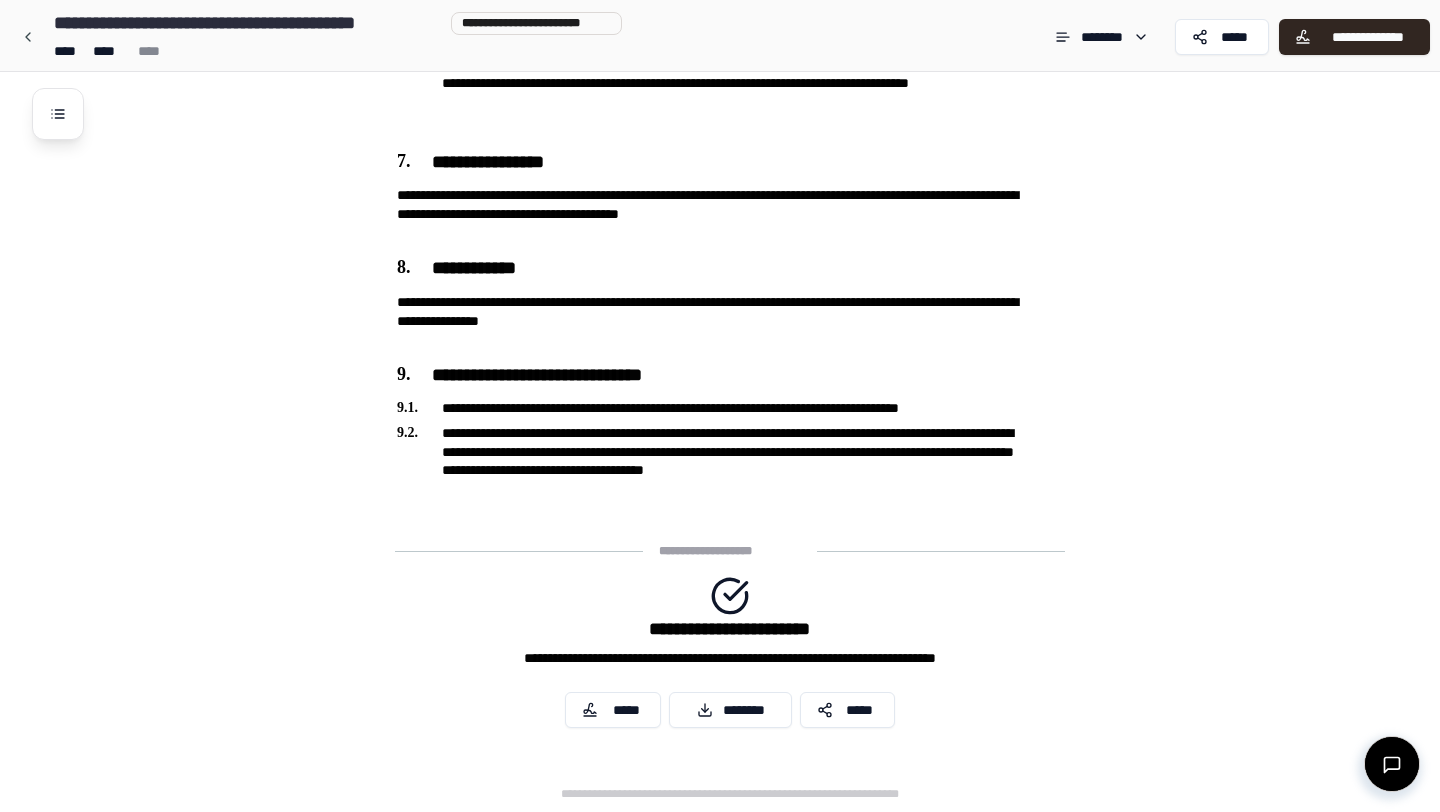 click on "Non-Disclosure Agreement **** [COMPANY] [ADDRESS] [CITY] [STATE]
[PHONE] [EMAIL]
[WEBSITE] [CONTACT_PERSON]
[JOB_TITLE]
[ADDRESS]
[COMPANY_NAME] [ADDRESS] [CITY] [STATE] [ZIP] [COUNTRY] [PHONE] [EMAIL]" at bounding box center (746, -443) 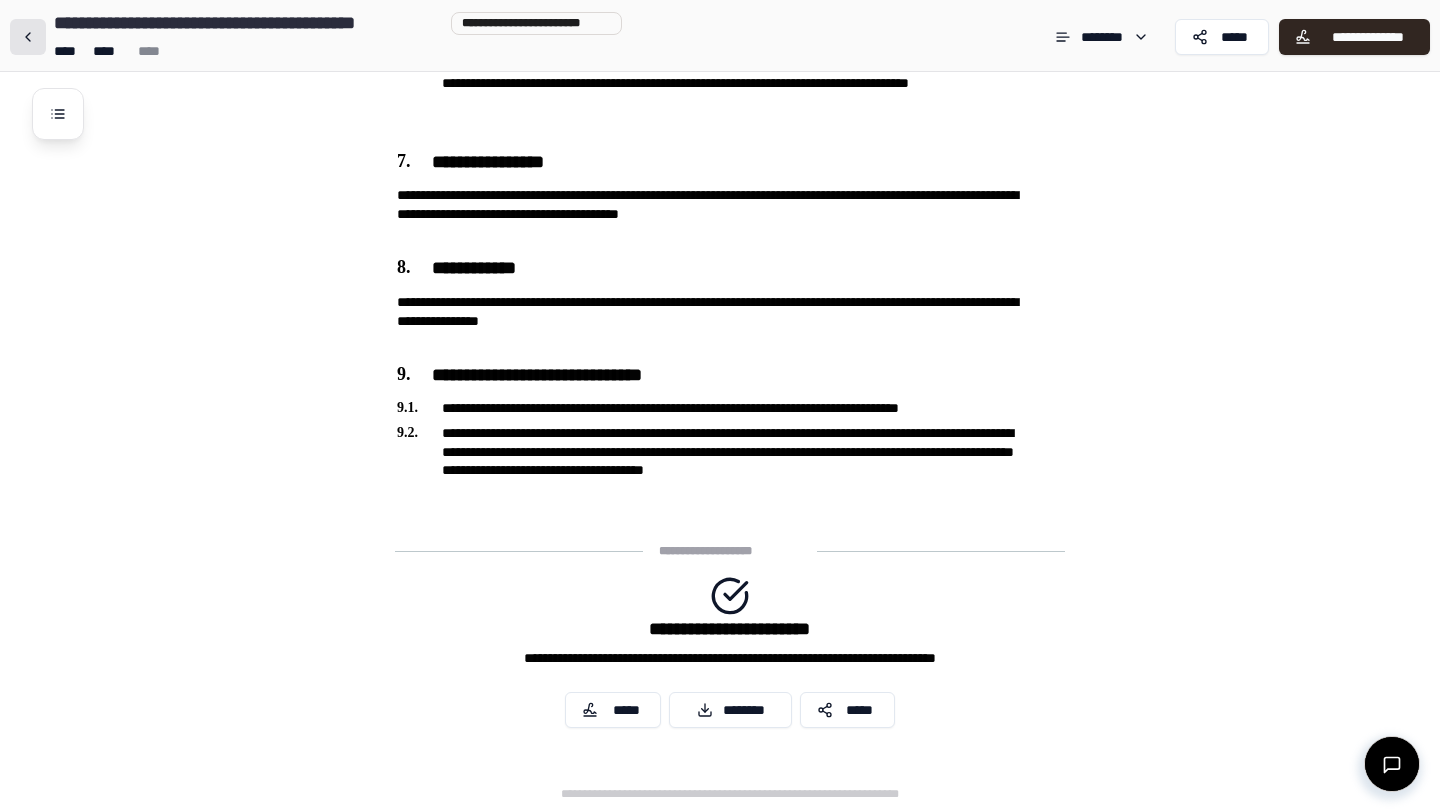 click at bounding box center [28, 37] 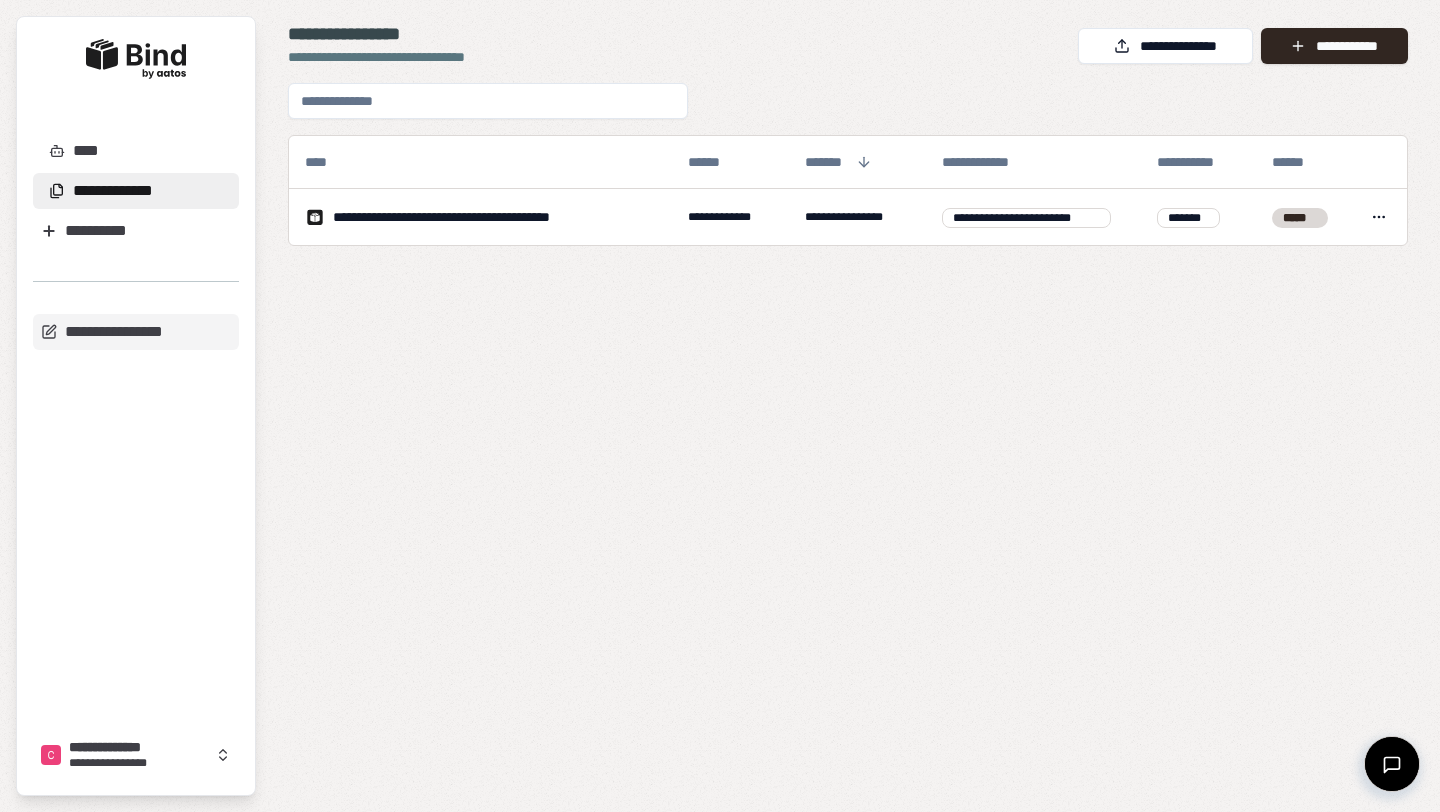 drag, startPoint x: 164, startPoint y: 232, endPoint x: 624, endPoint y: 403, distance: 490.75555 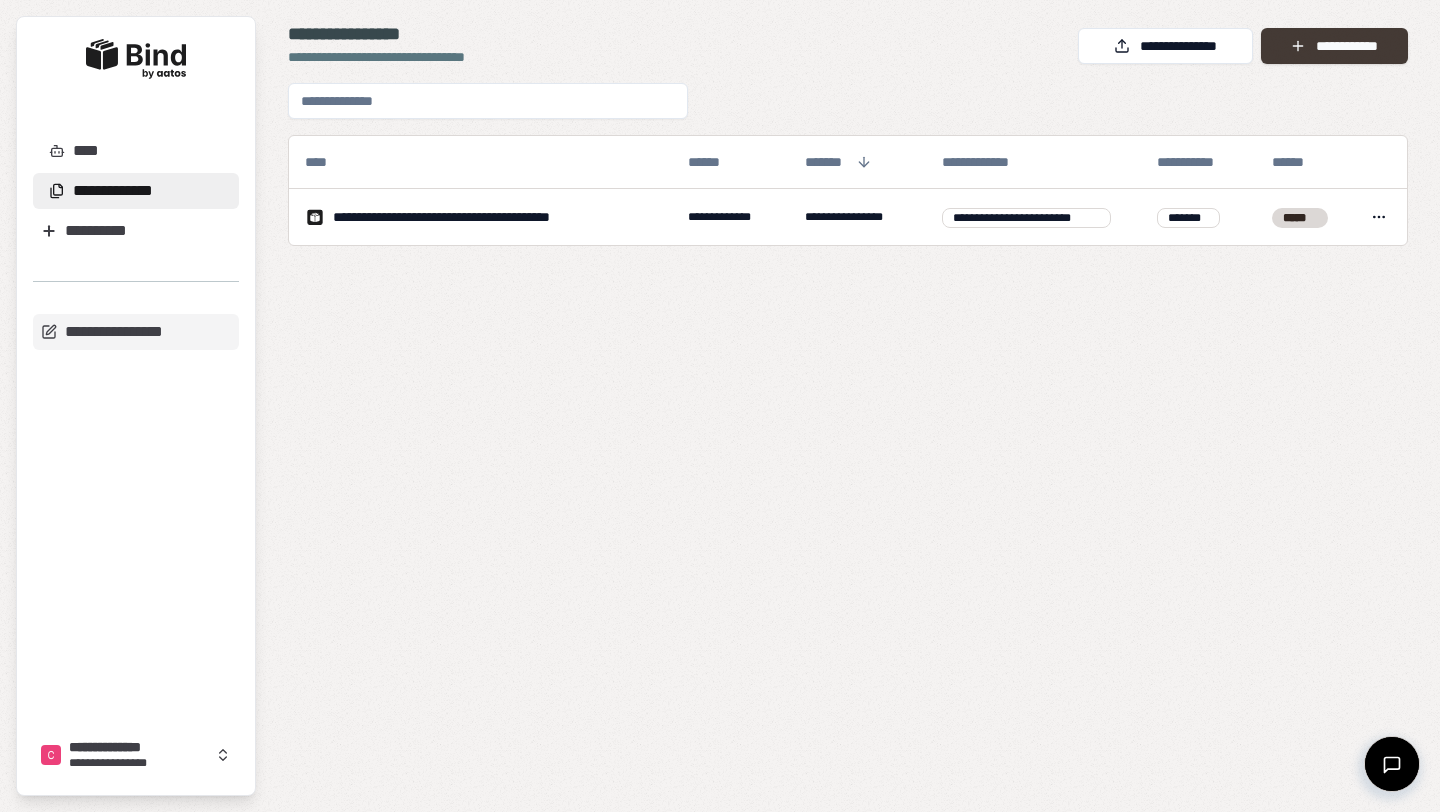 click on "**********" at bounding box center [1334, 46] 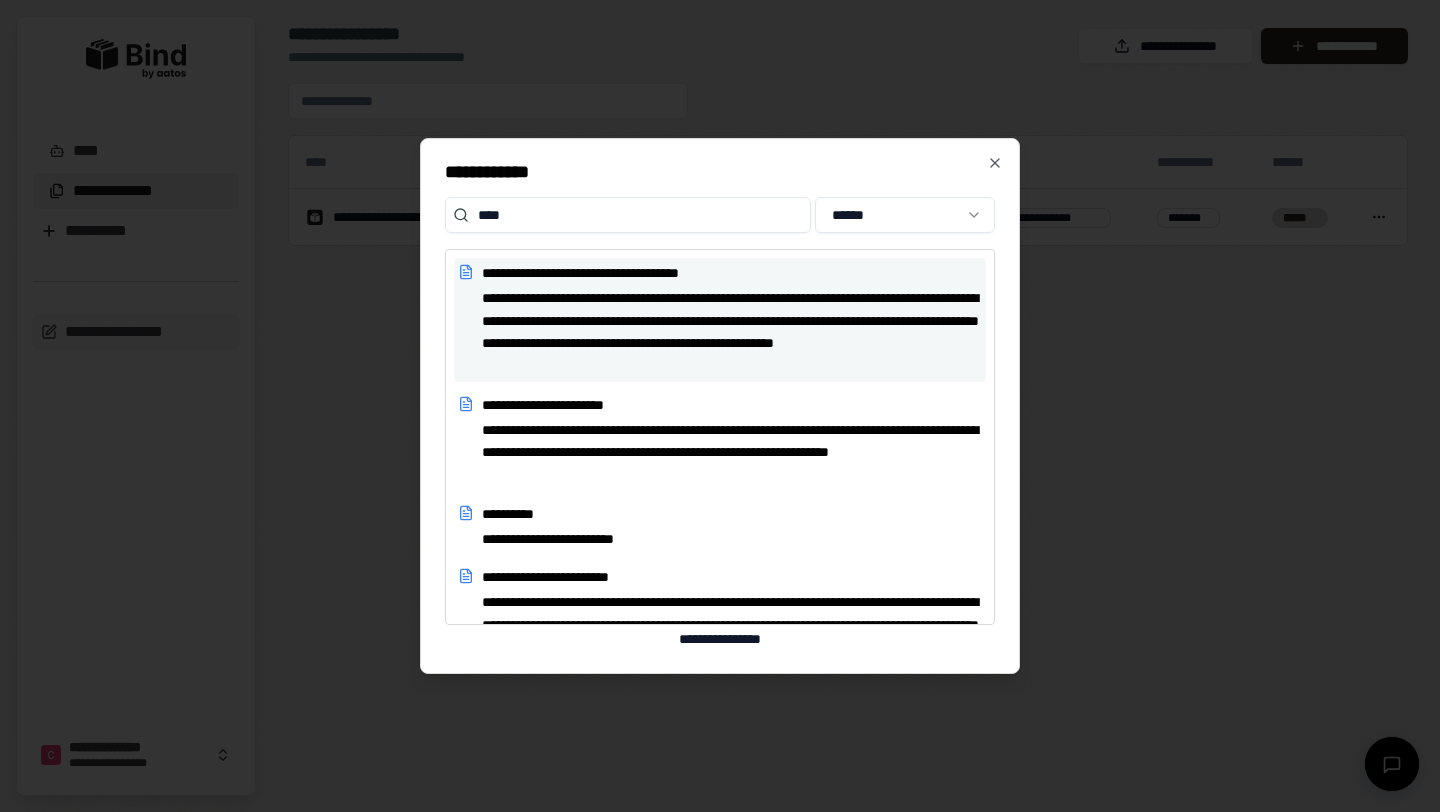 type on "****" 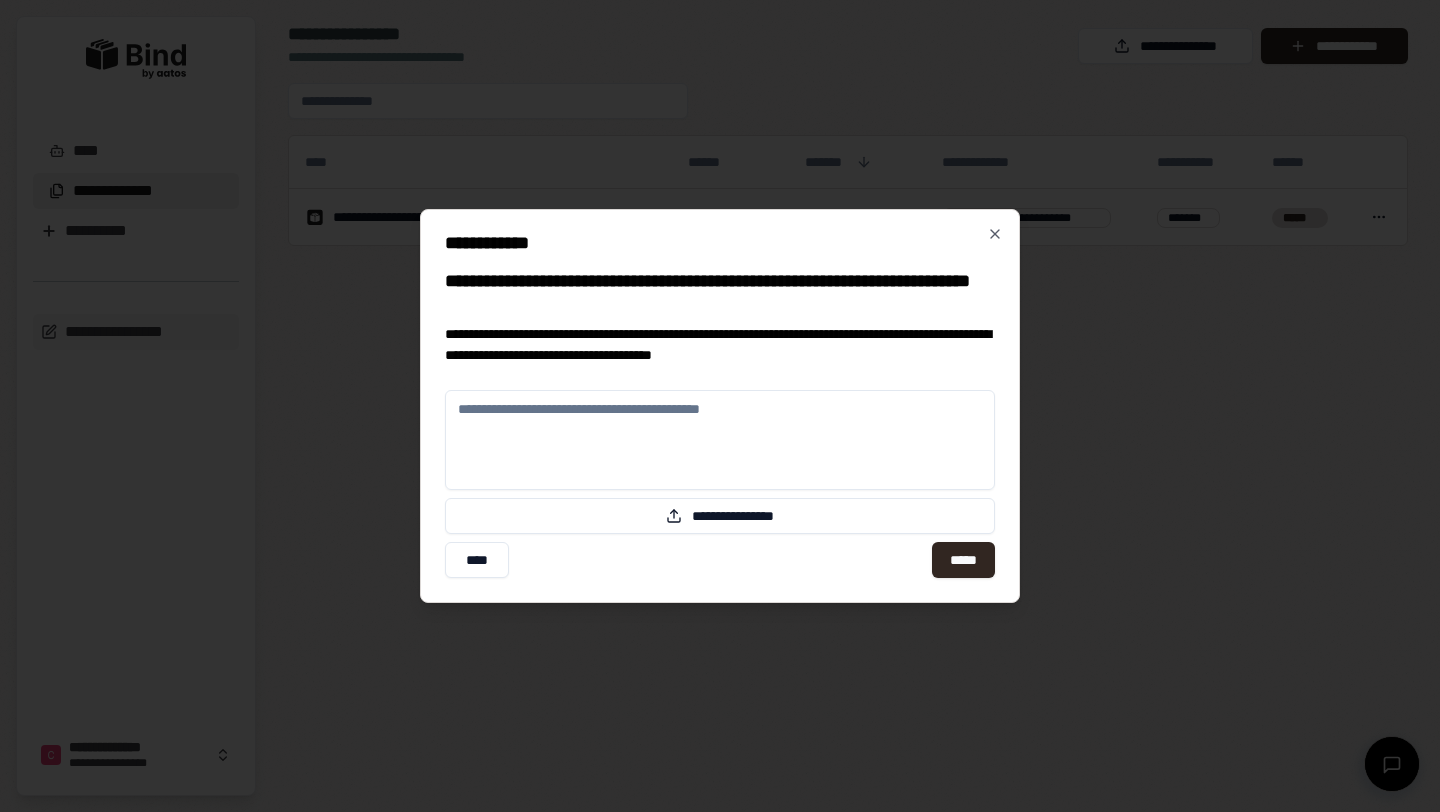 click at bounding box center [720, 440] 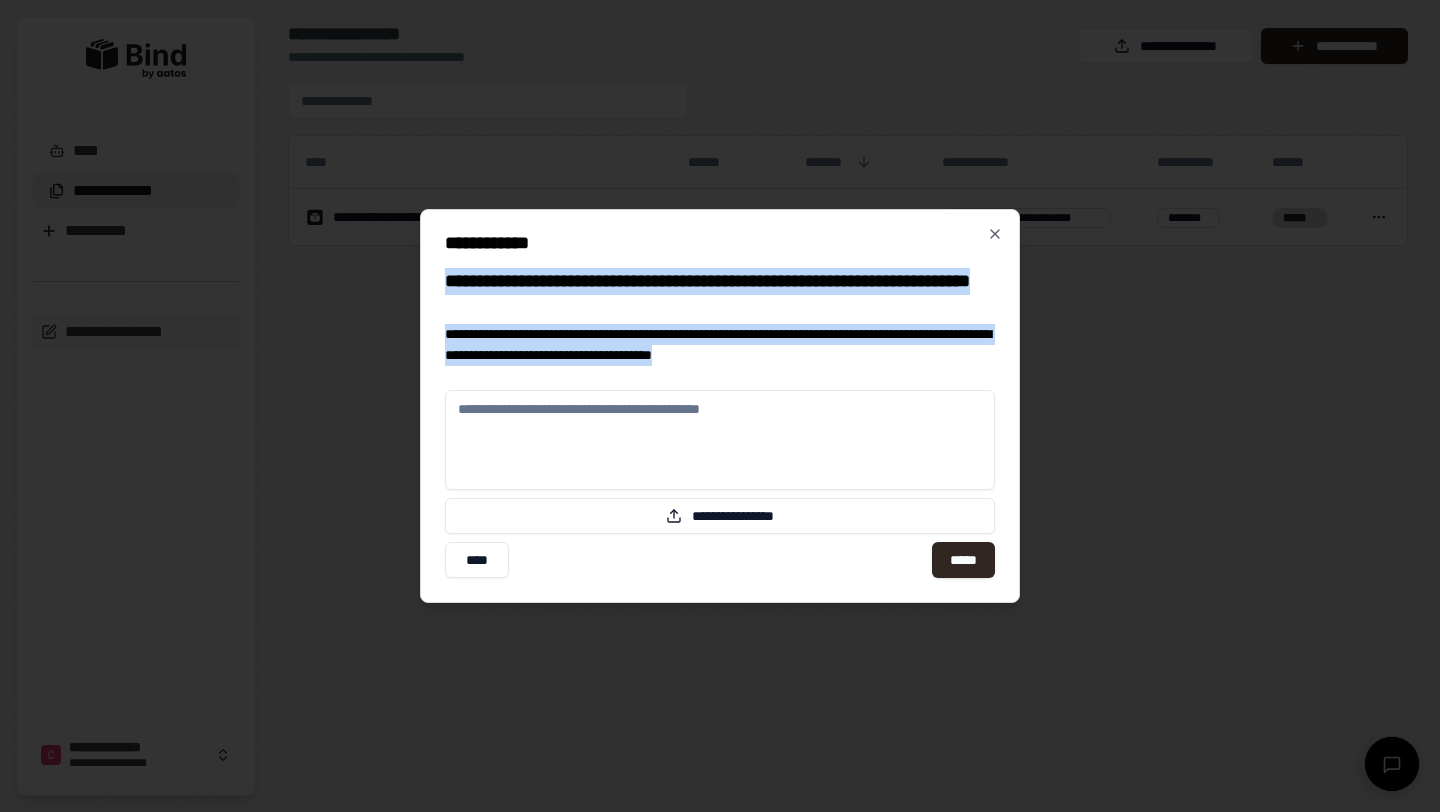drag, startPoint x: 850, startPoint y: 357, endPoint x: 437, endPoint y: 279, distance: 420.3011 